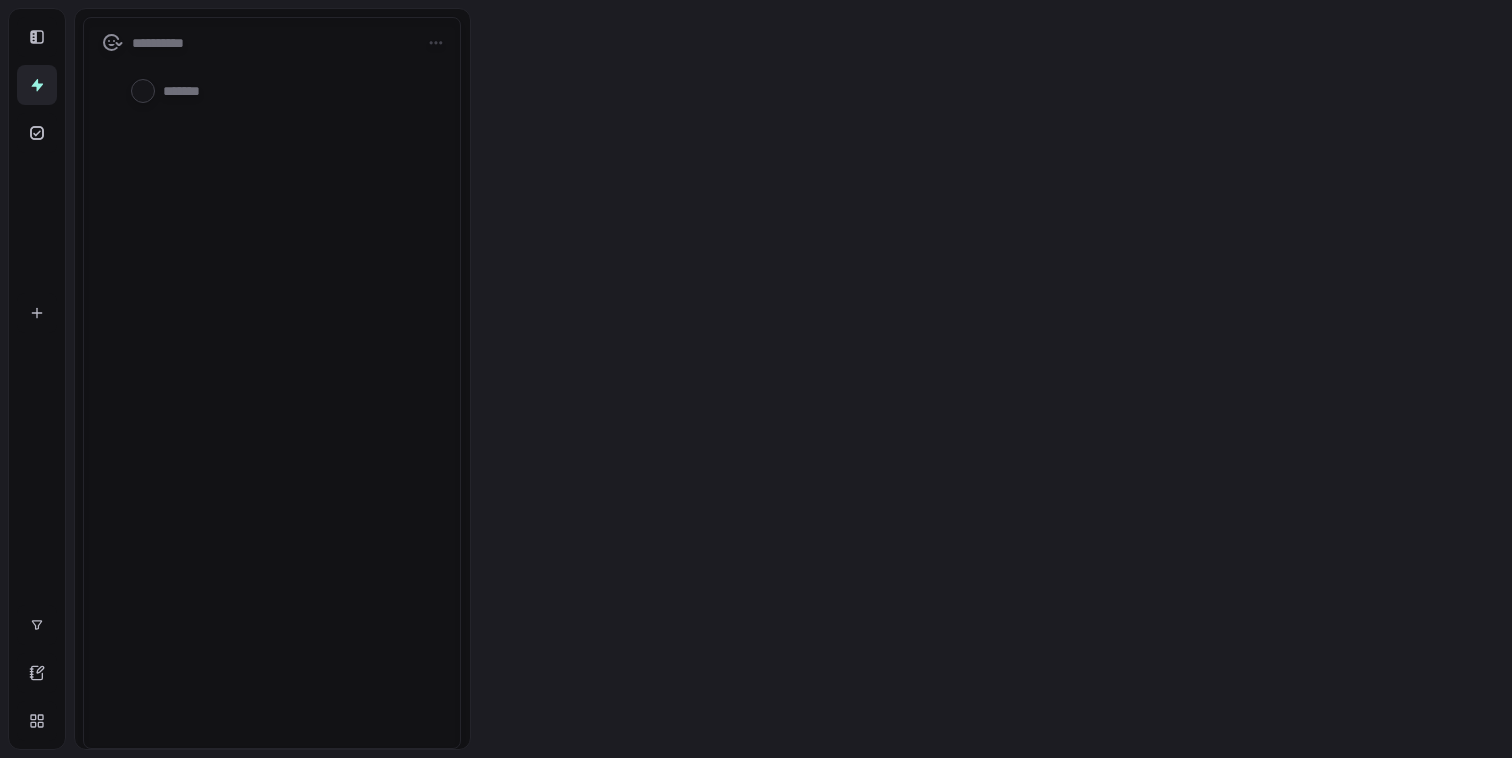 scroll, scrollTop: 0, scrollLeft: 0, axis: both 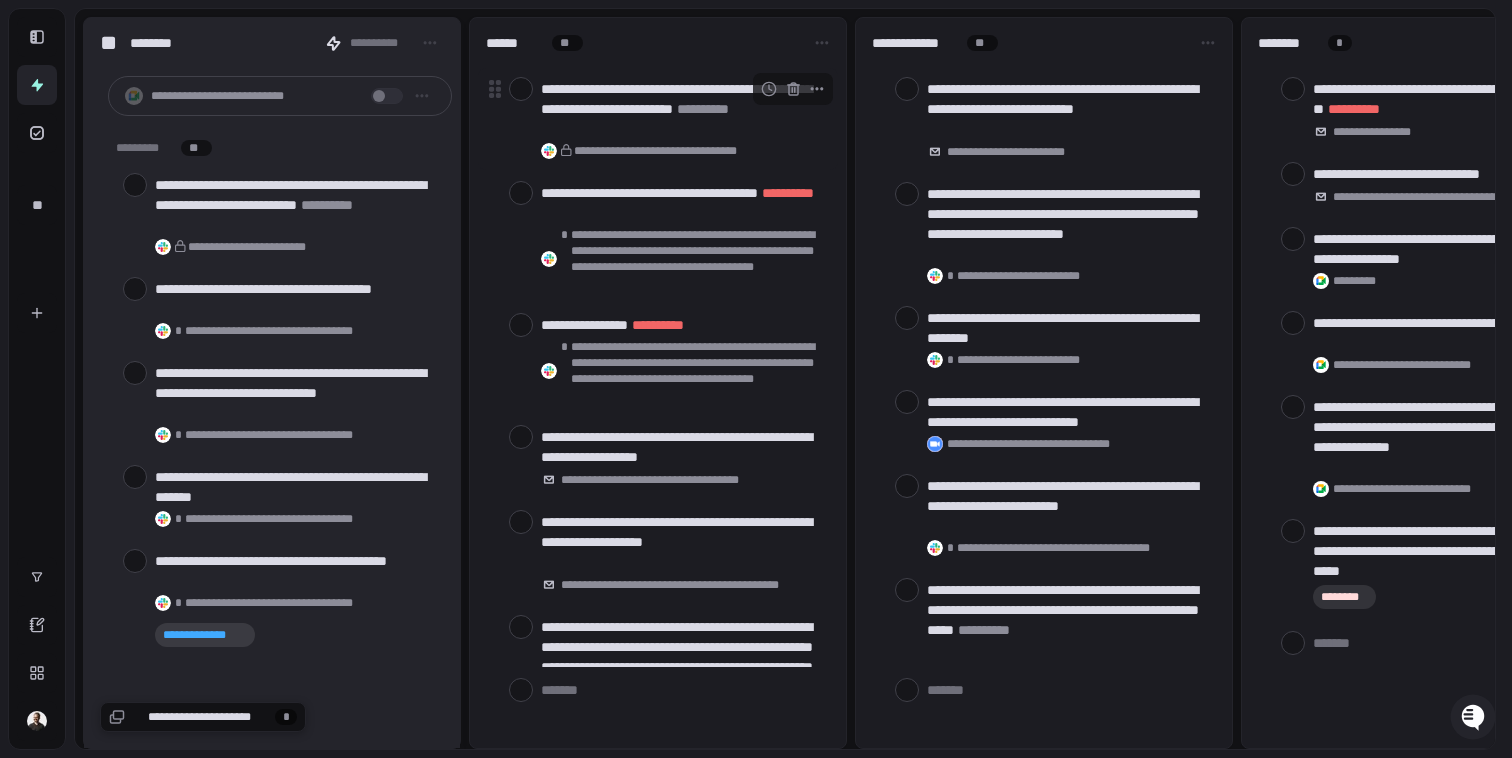 click at bounding box center [521, 89] 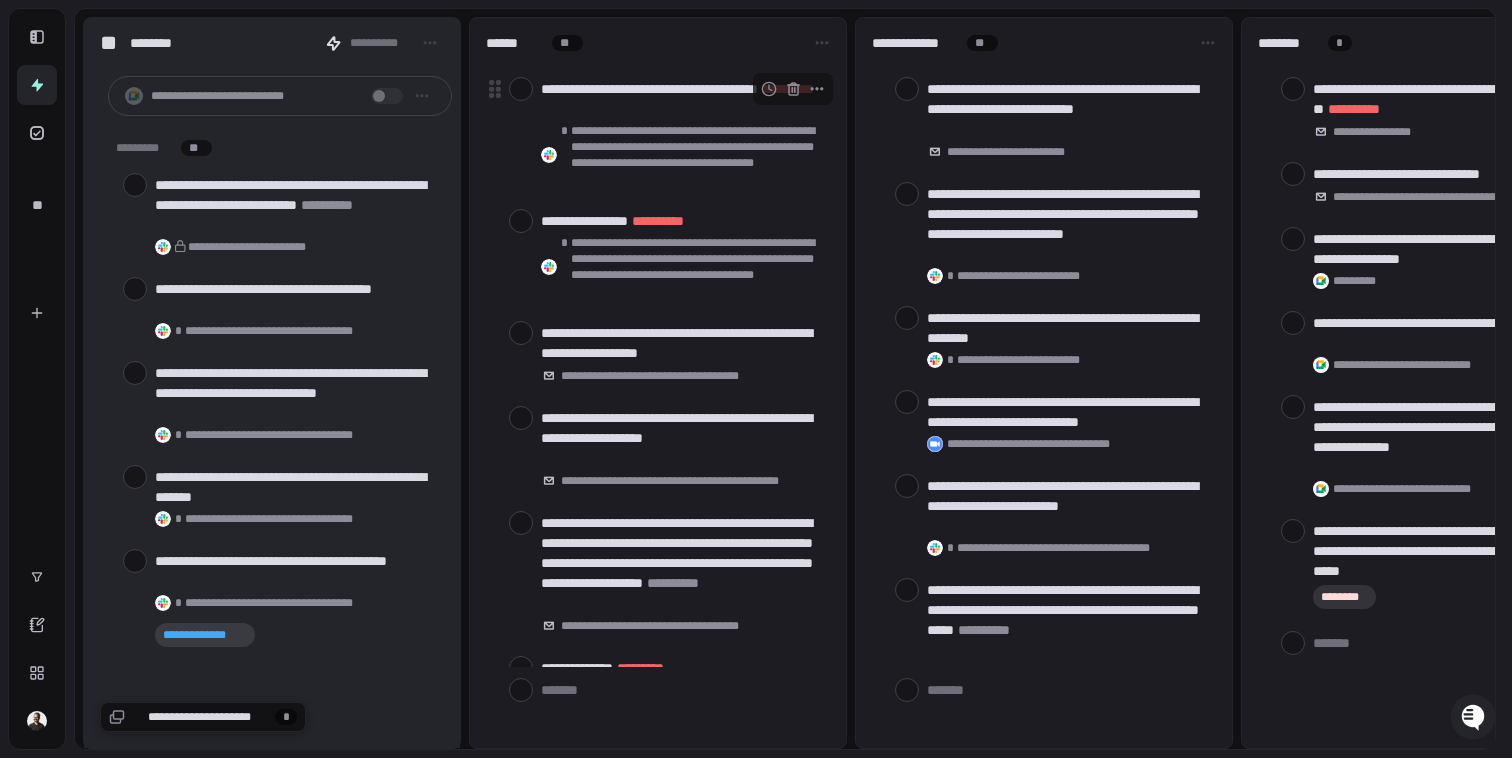 click at bounding box center [521, 89] 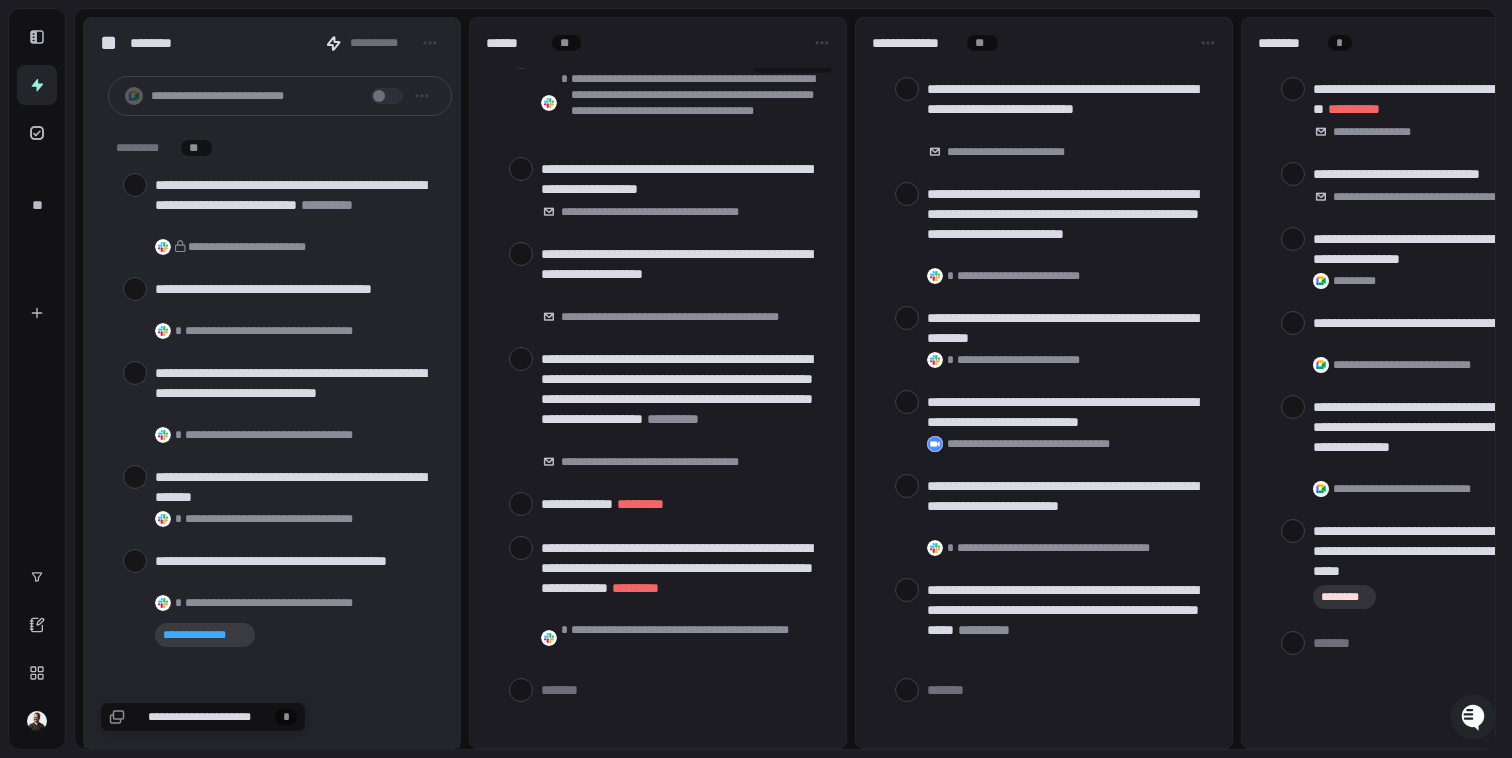 scroll, scrollTop: 44, scrollLeft: 0, axis: vertical 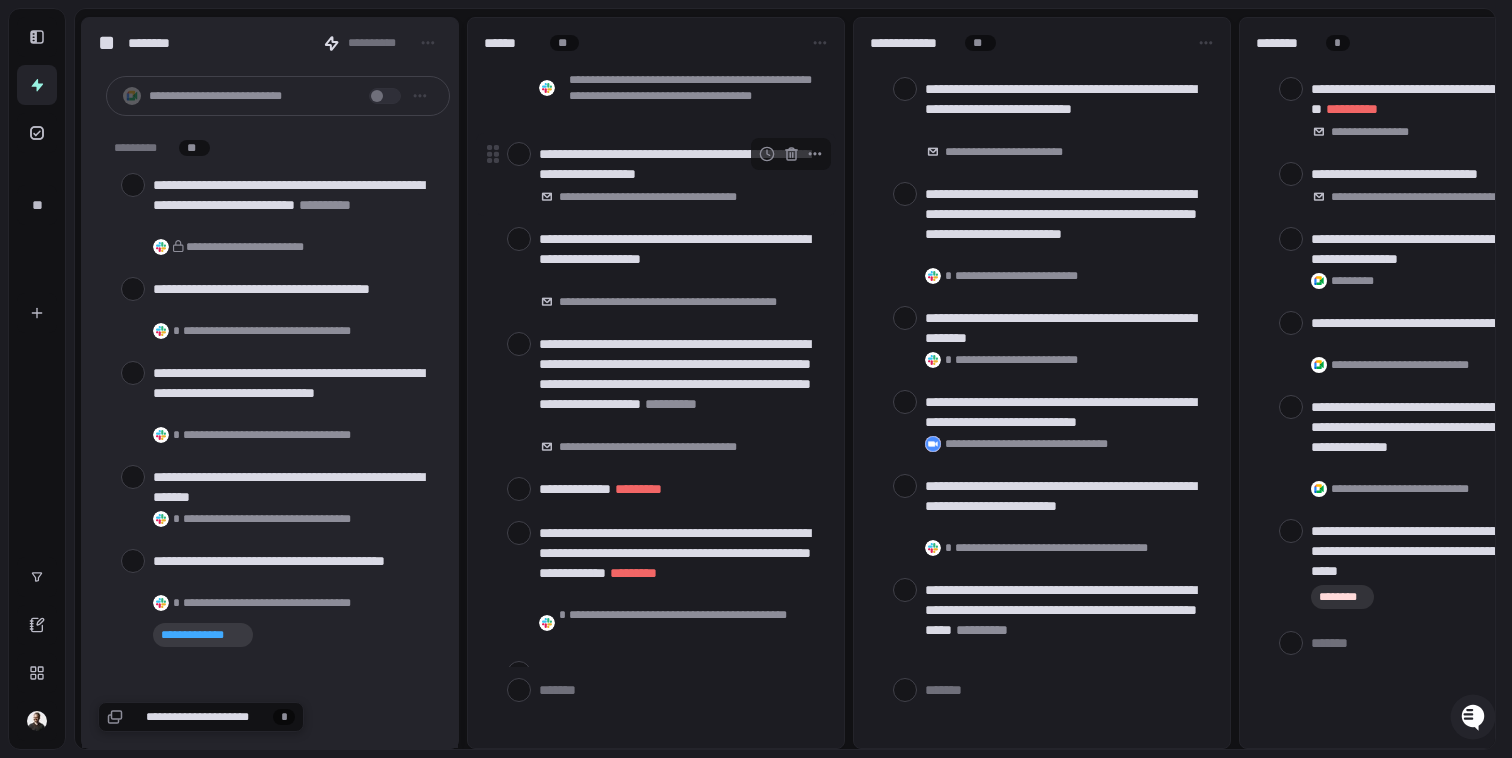click on "**********" at bounding box center [679, 164] 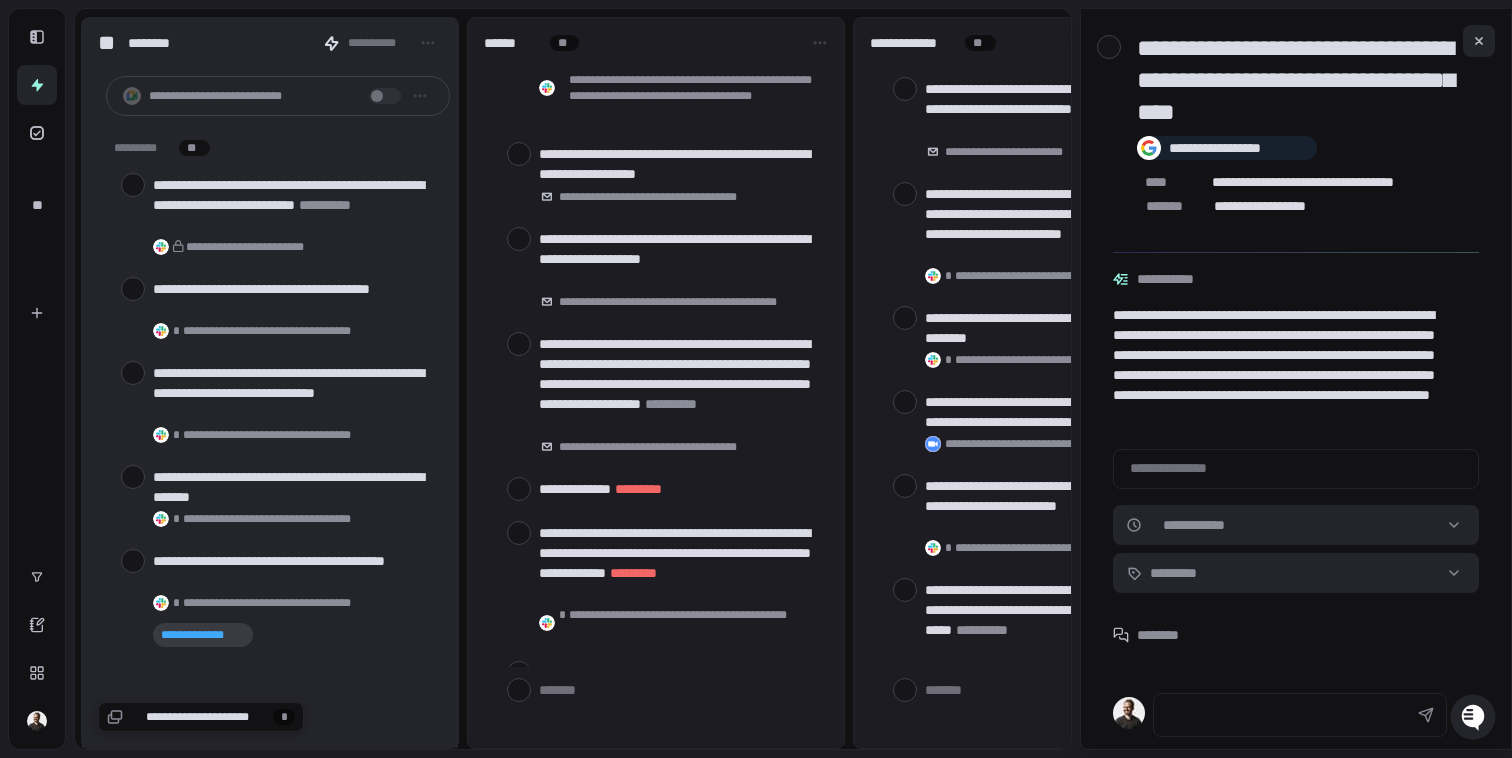 scroll, scrollTop: 58, scrollLeft: 0, axis: vertical 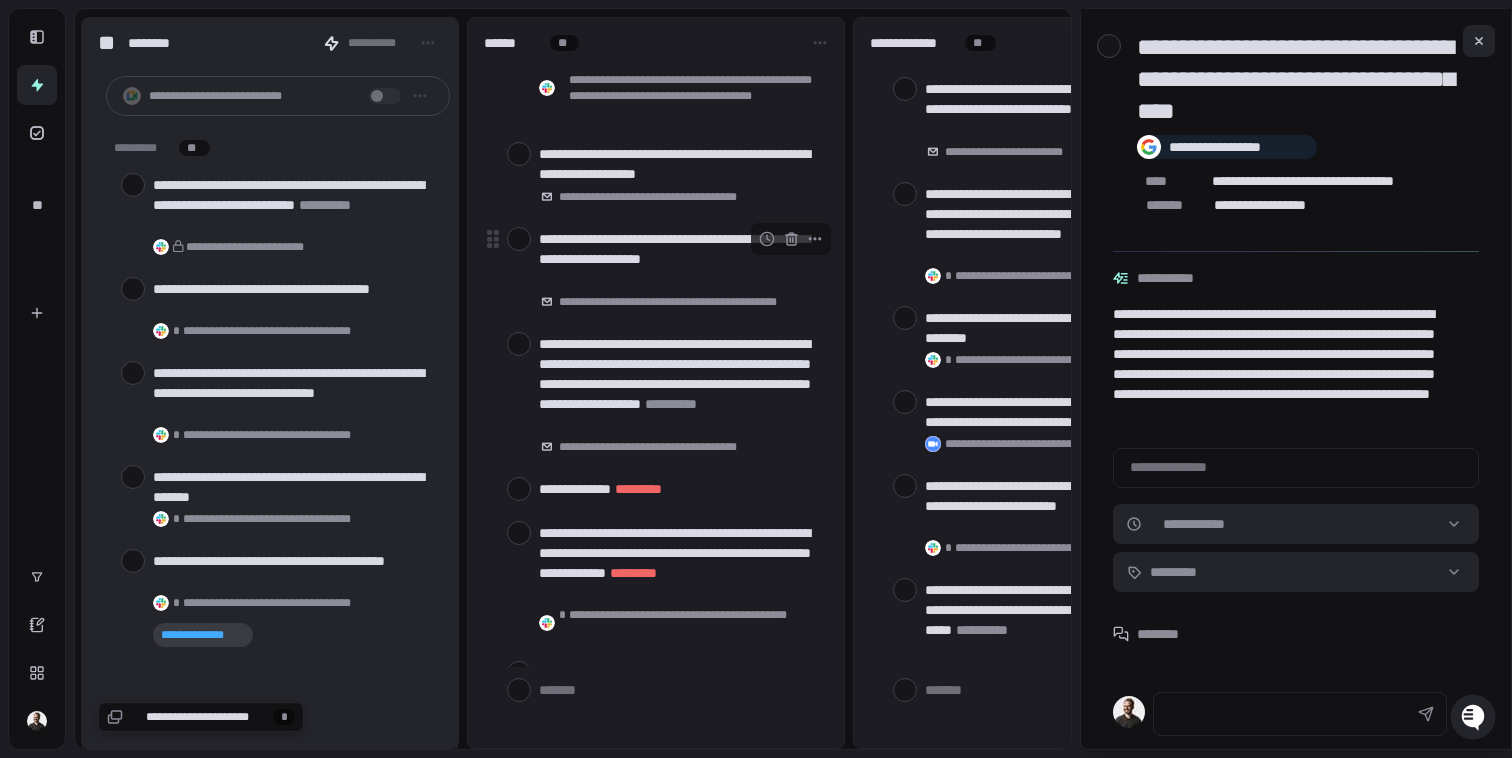 click on "**********" at bounding box center [679, 259] 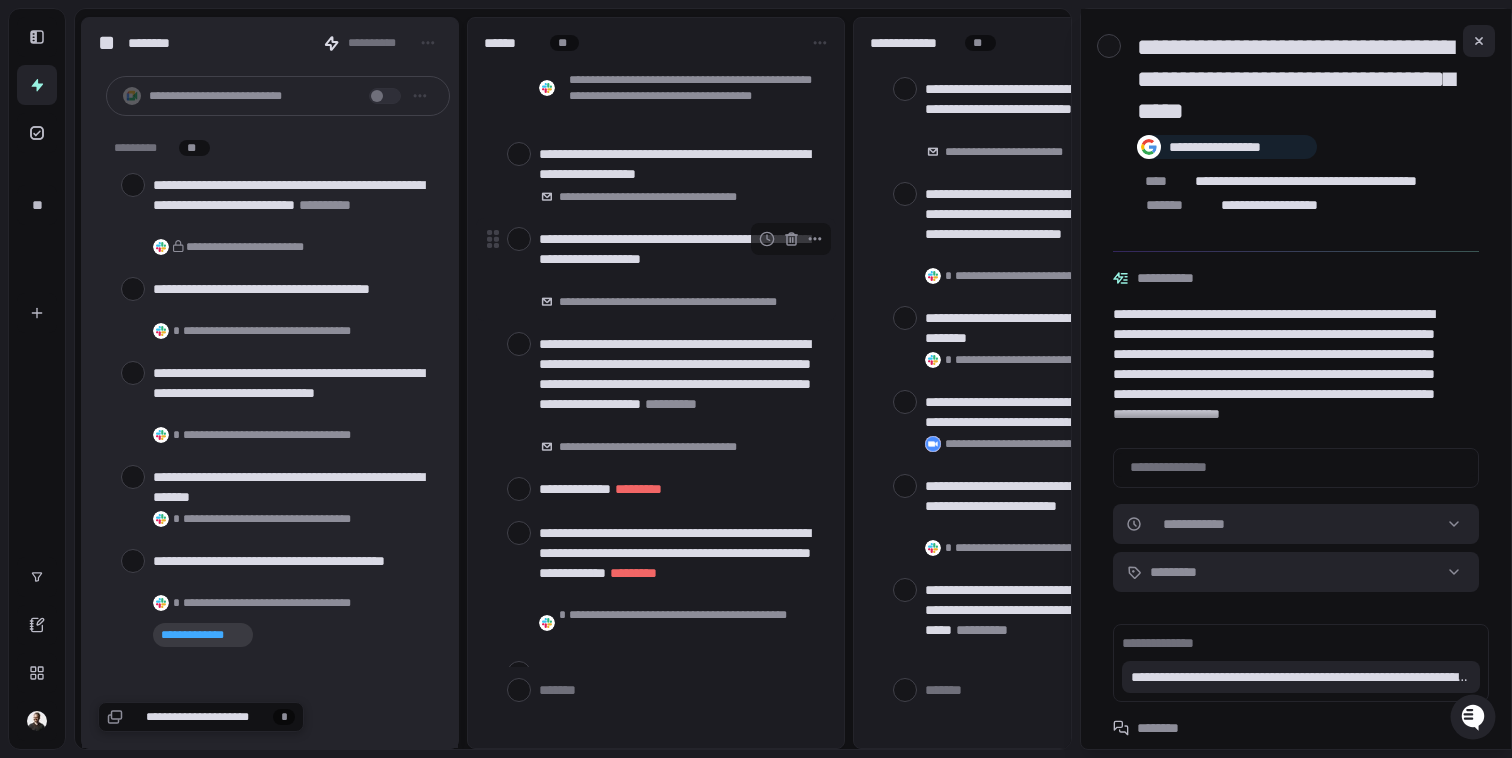 click at bounding box center (519, 239) 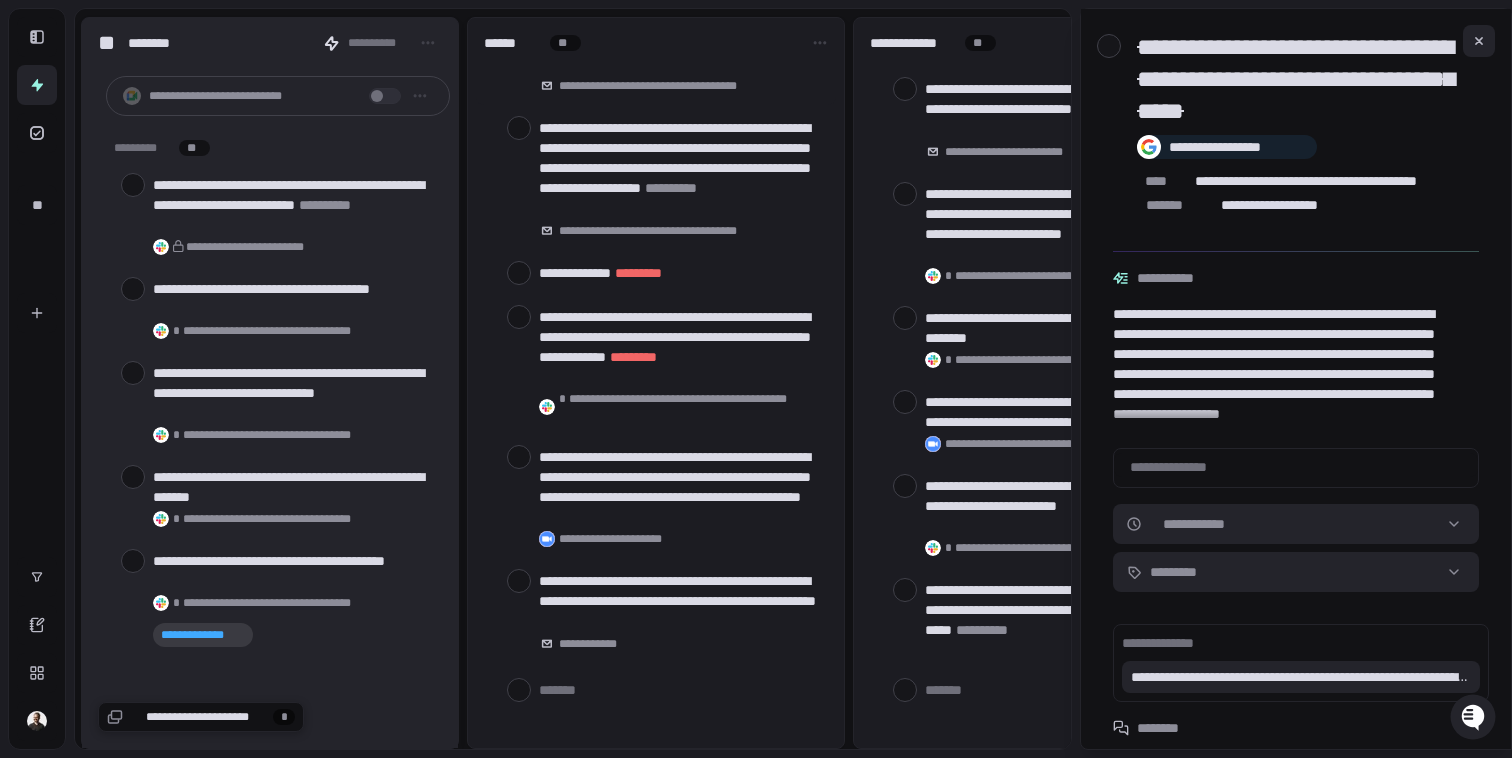 scroll, scrollTop: 164, scrollLeft: 0, axis: vertical 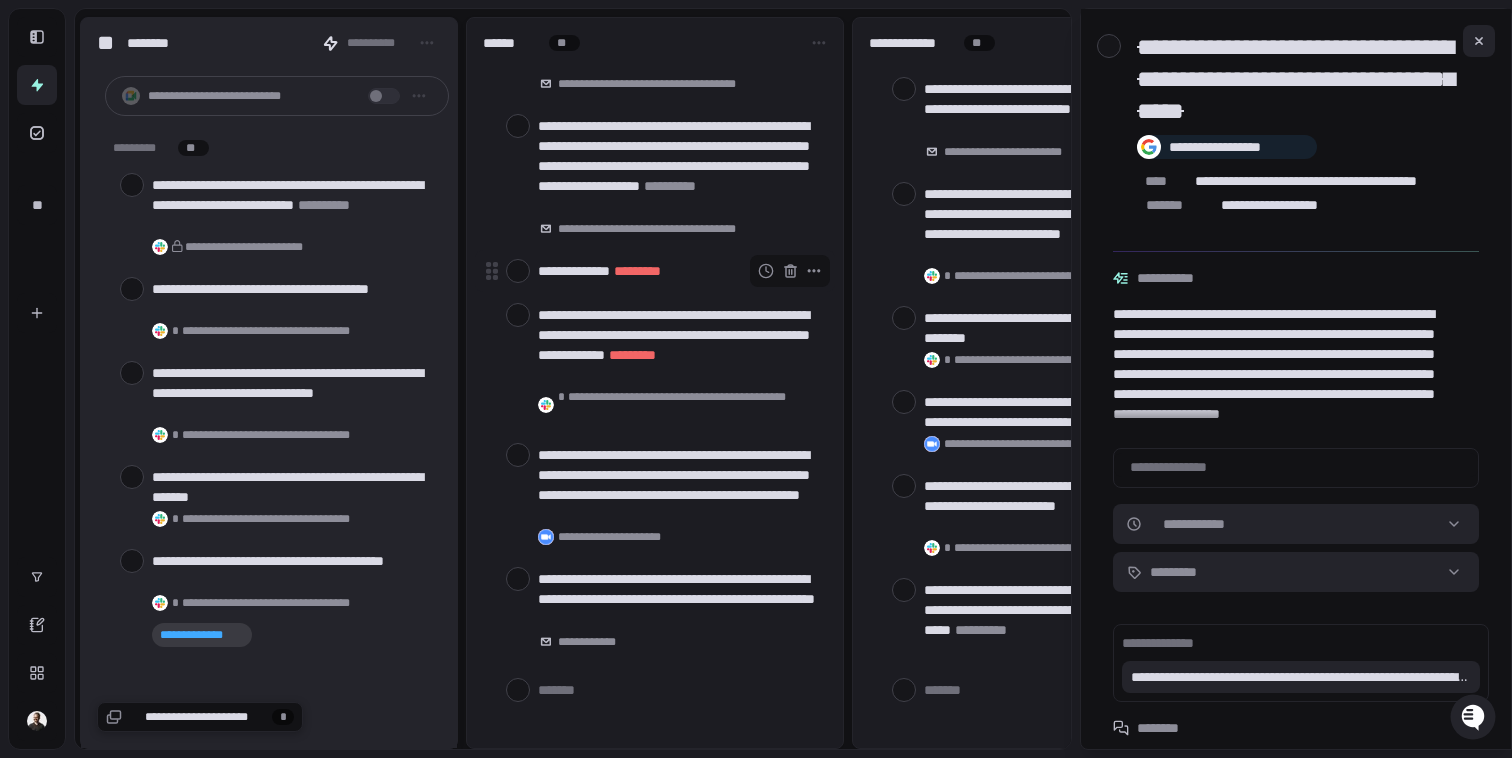 click at bounding box center [518, 271] 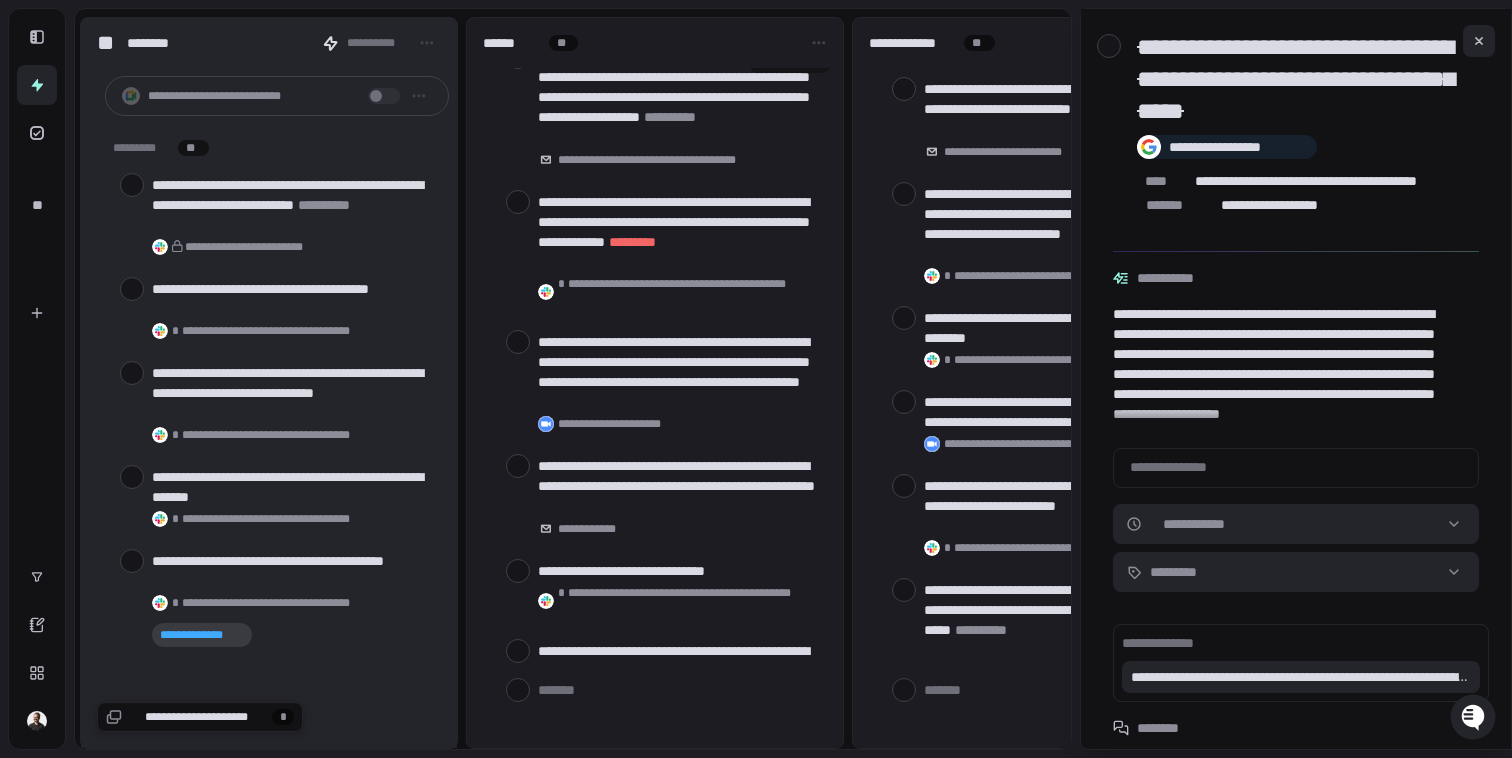 scroll, scrollTop: 231, scrollLeft: 0, axis: vertical 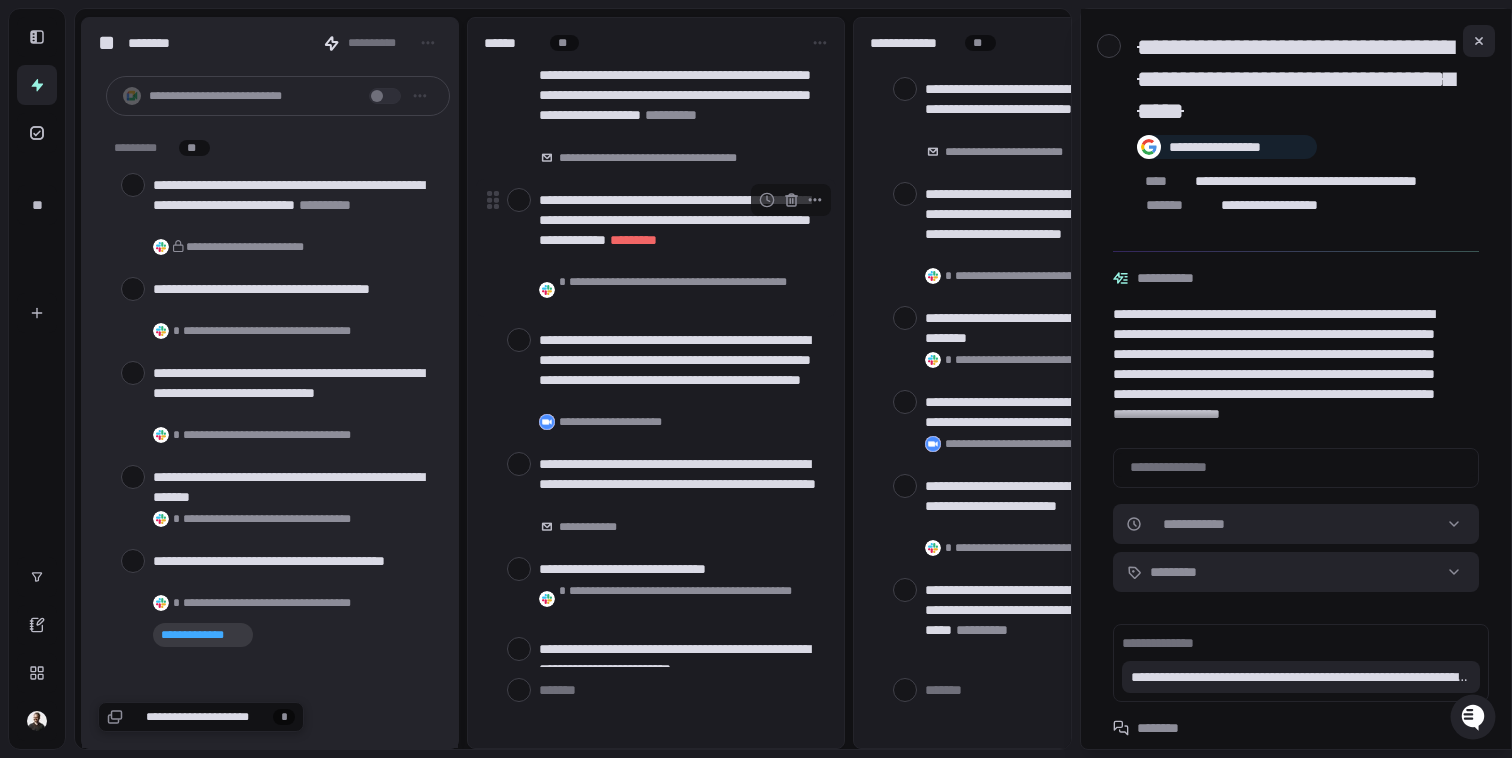 click at bounding box center (519, 200) 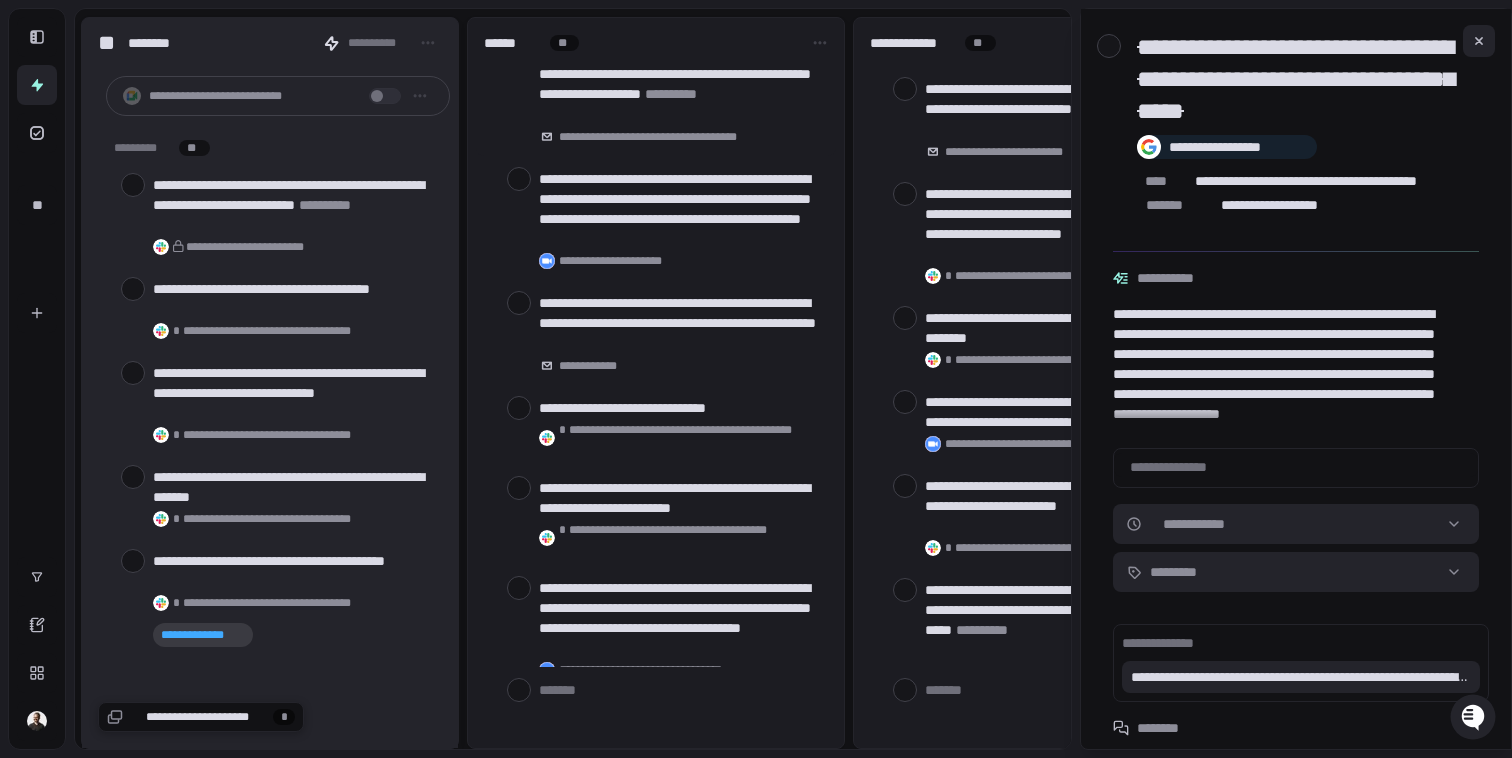 scroll, scrollTop: 264, scrollLeft: 0, axis: vertical 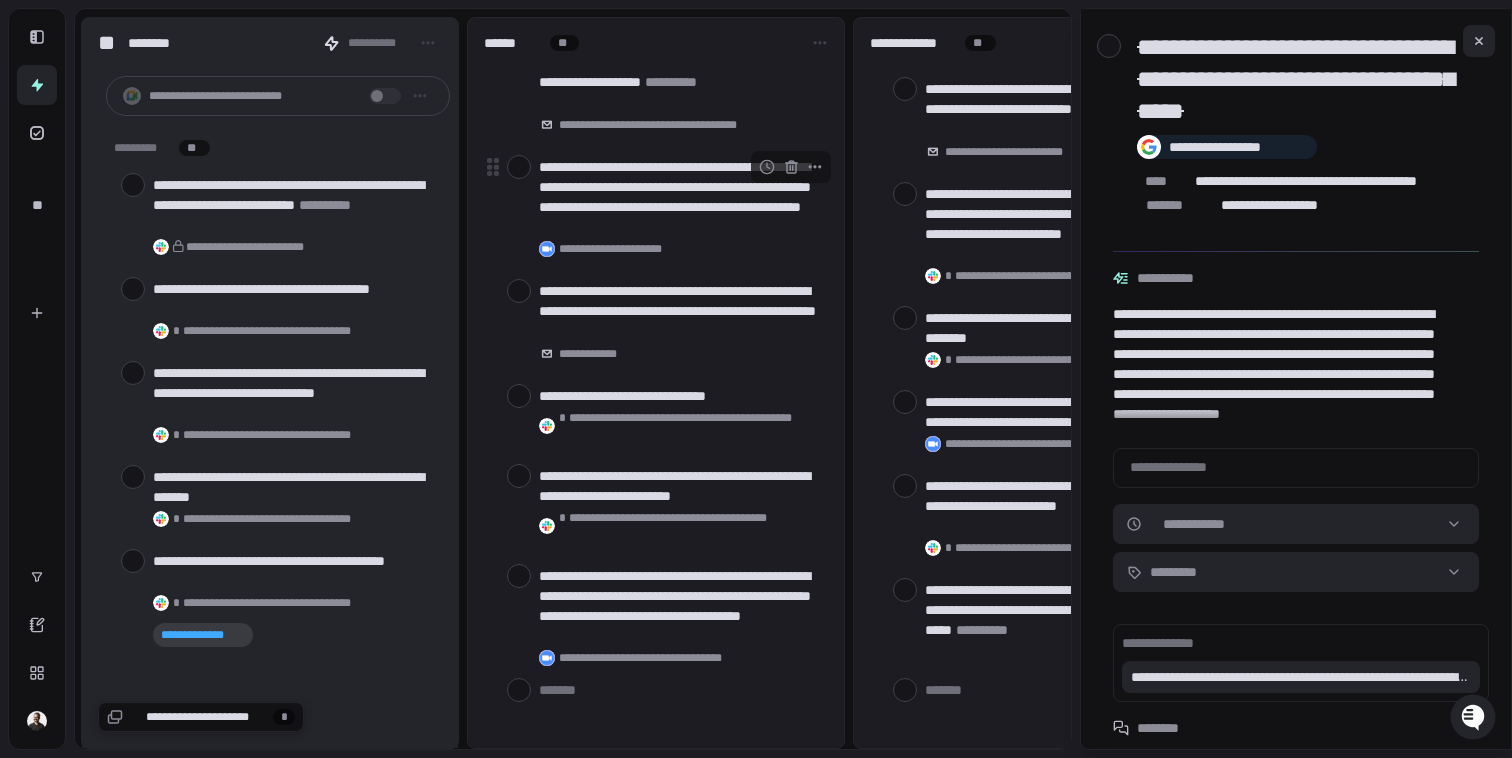 click at bounding box center [519, 167] 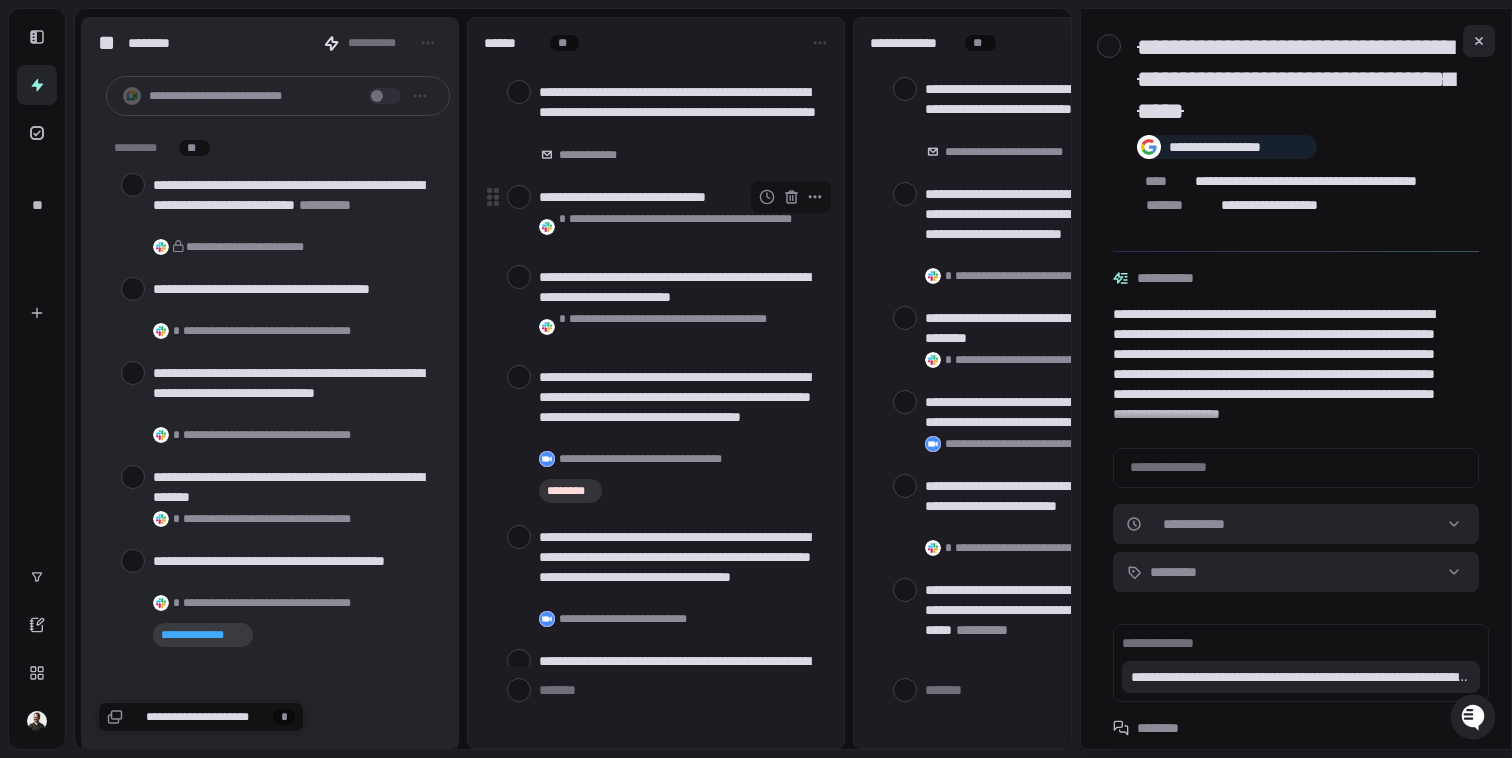 scroll, scrollTop: 349, scrollLeft: 0, axis: vertical 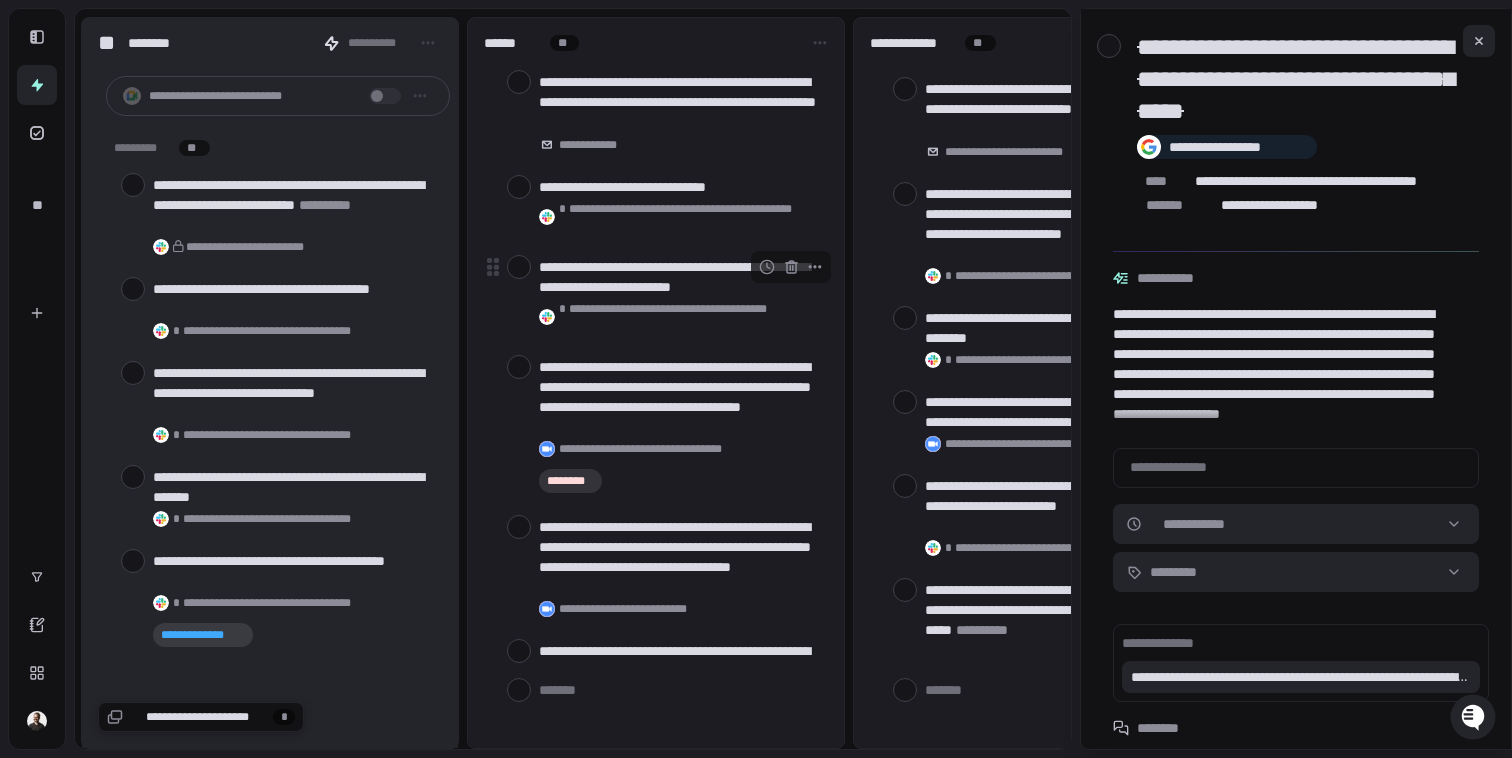 click at bounding box center (519, 267) 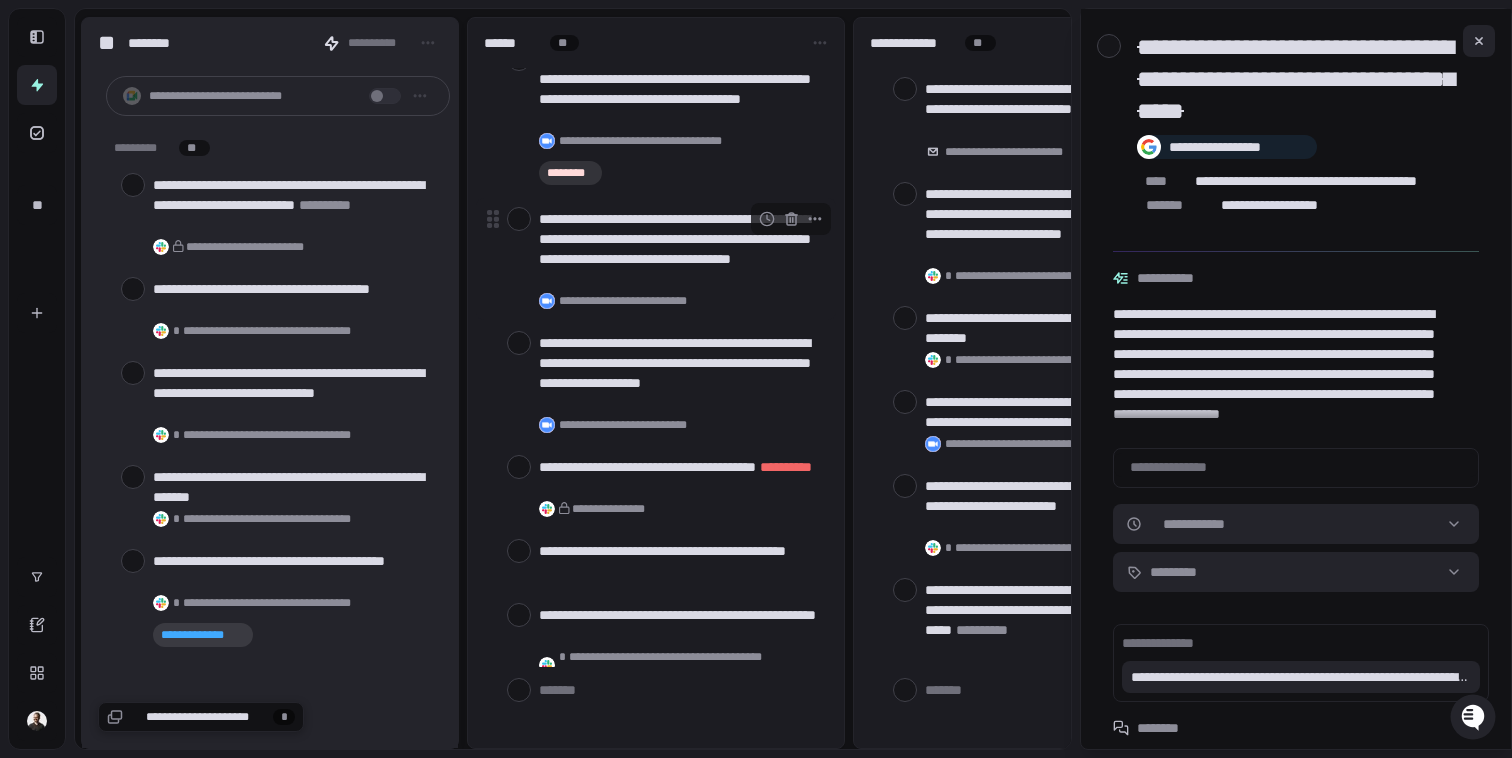 scroll, scrollTop: 585, scrollLeft: 0, axis: vertical 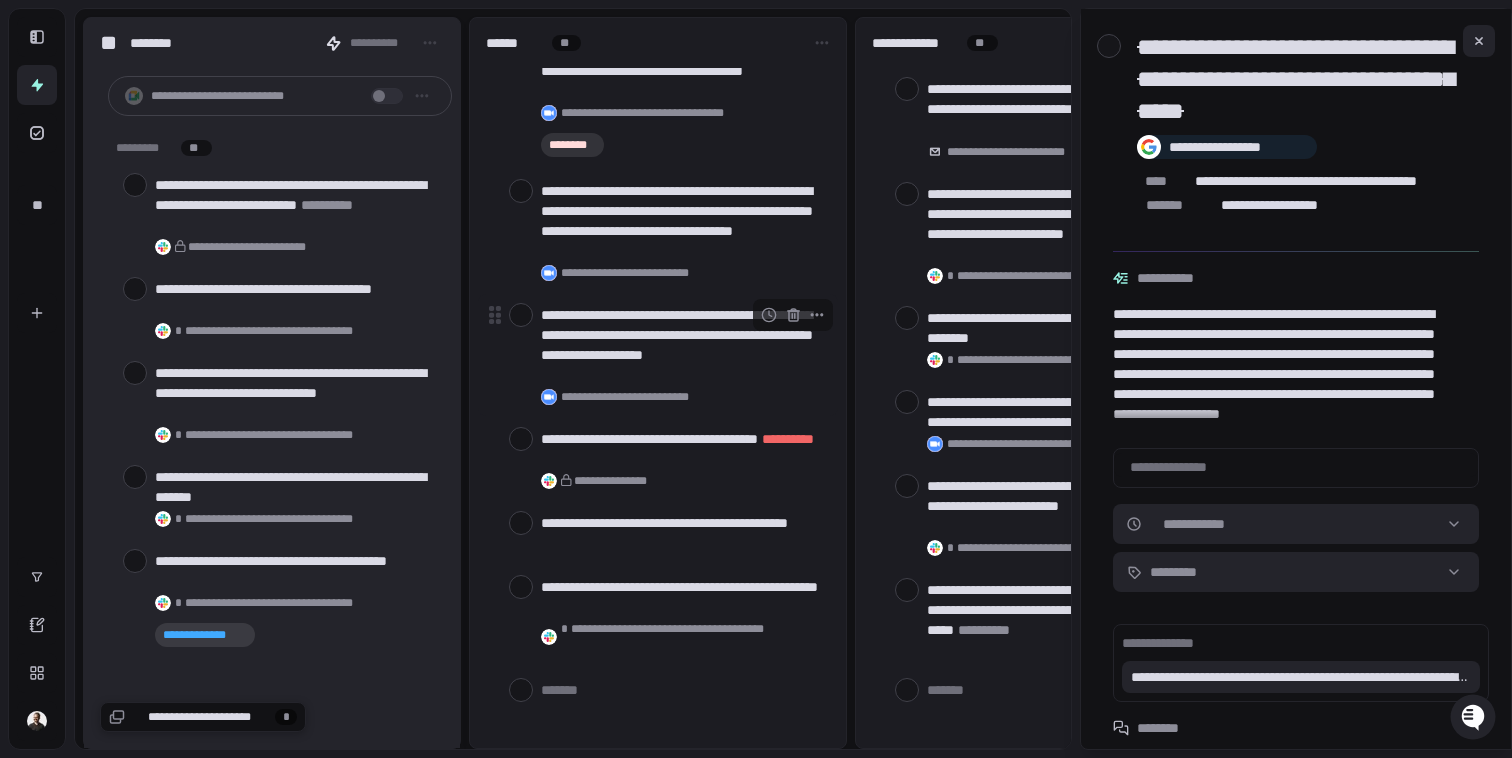 click at bounding box center (521, 315) 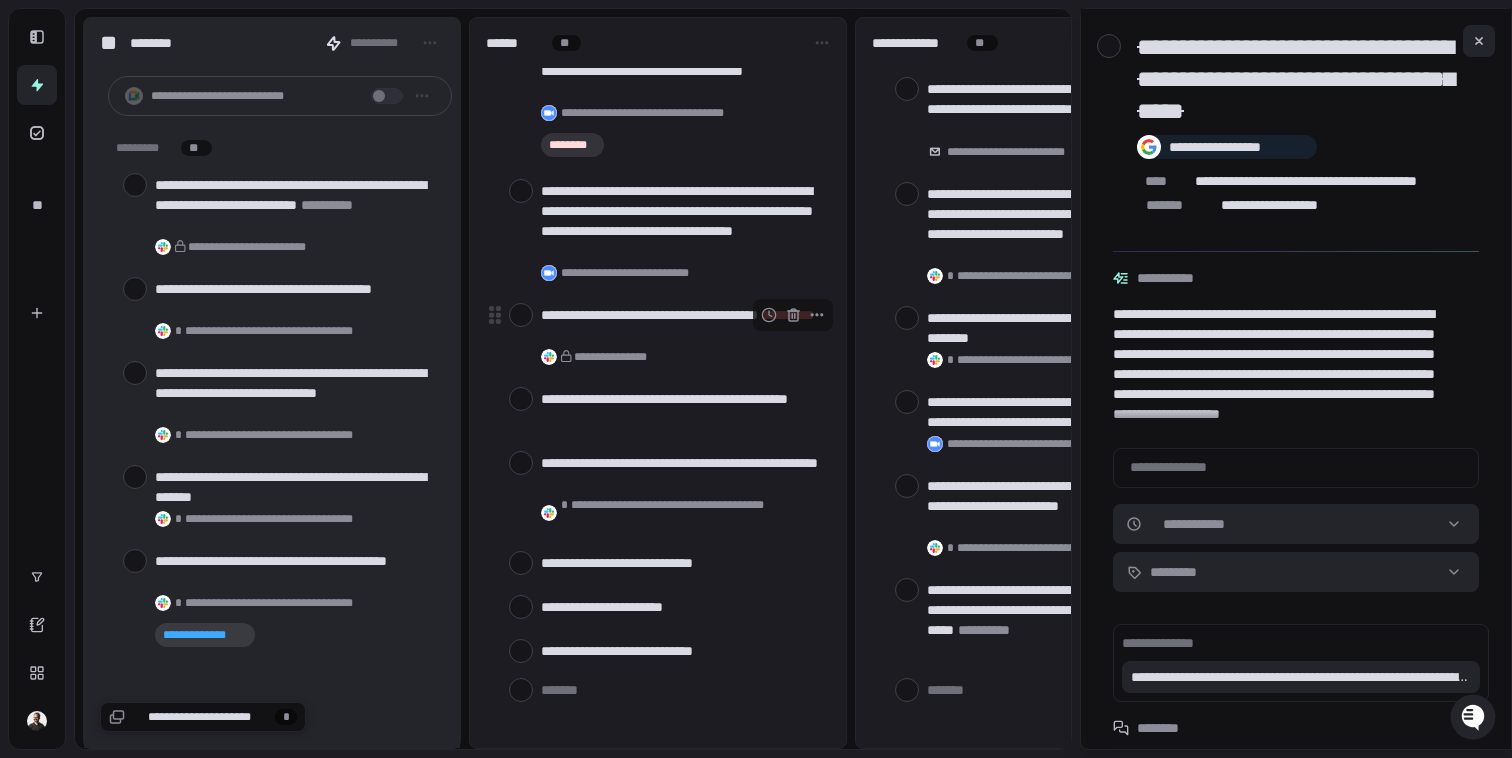 click at bounding box center (521, 315) 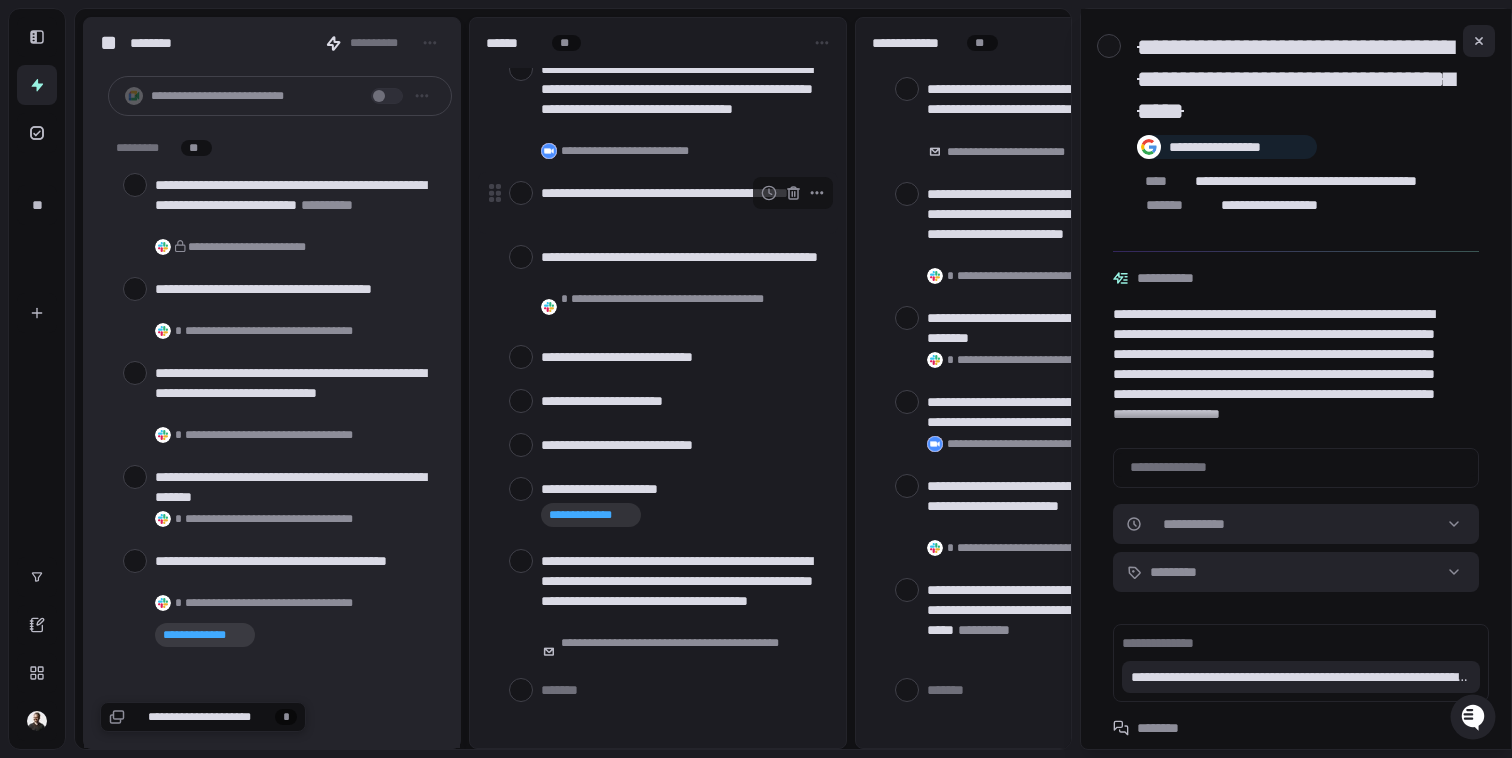 scroll, scrollTop: 705, scrollLeft: 0, axis: vertical 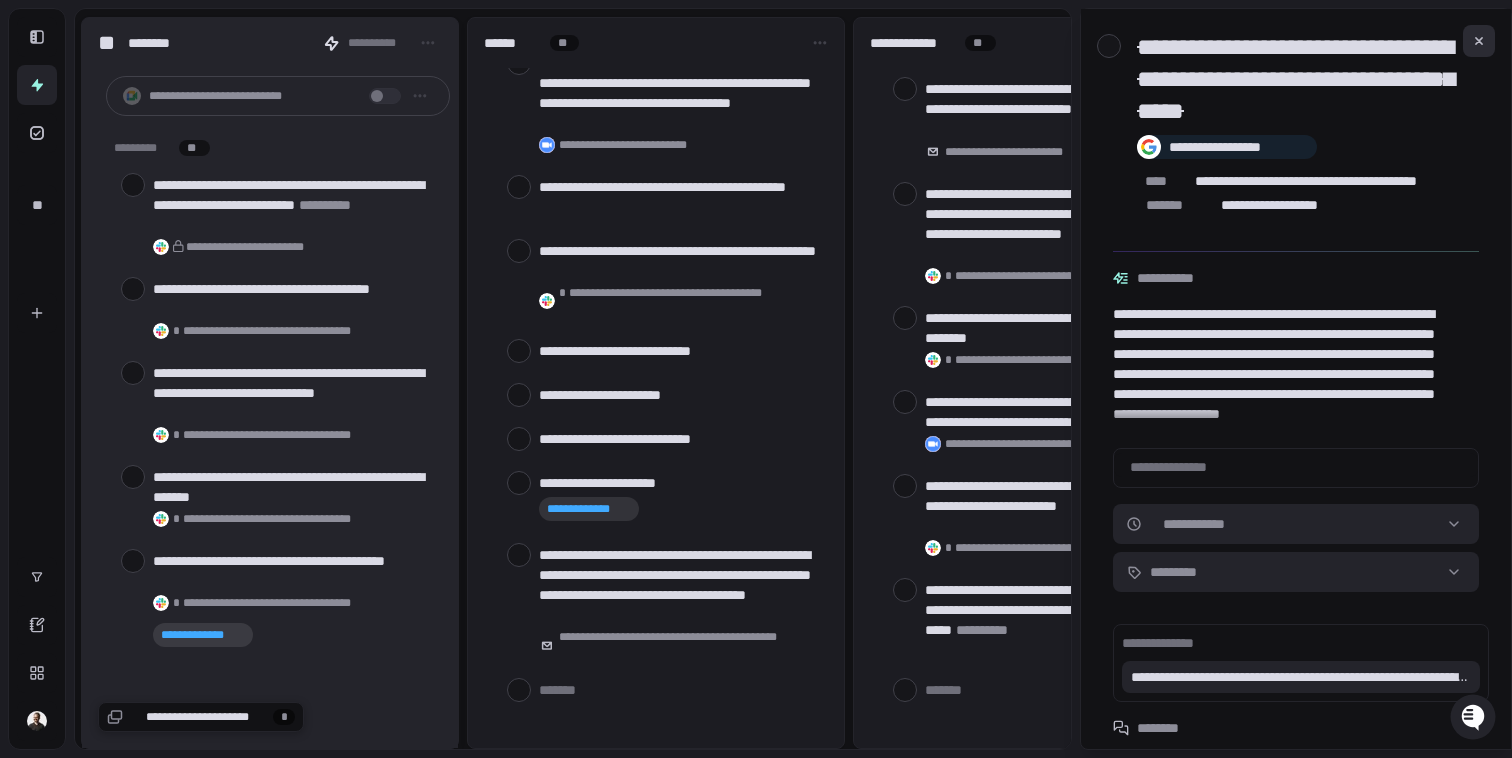 click at bounding box center (1479, 41) 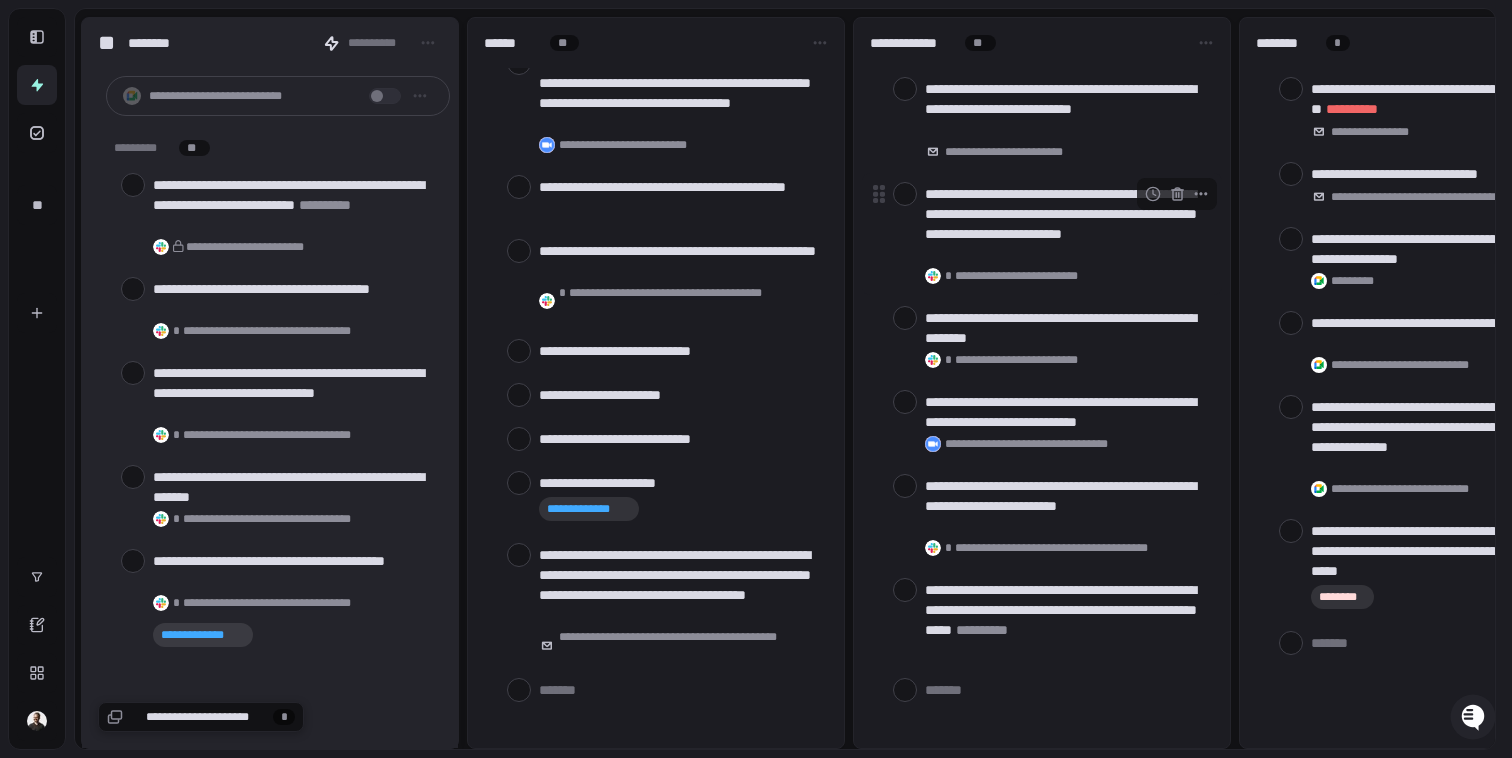 scroll, scrollTop: 24, scrollLeft: 0, axis: vertical 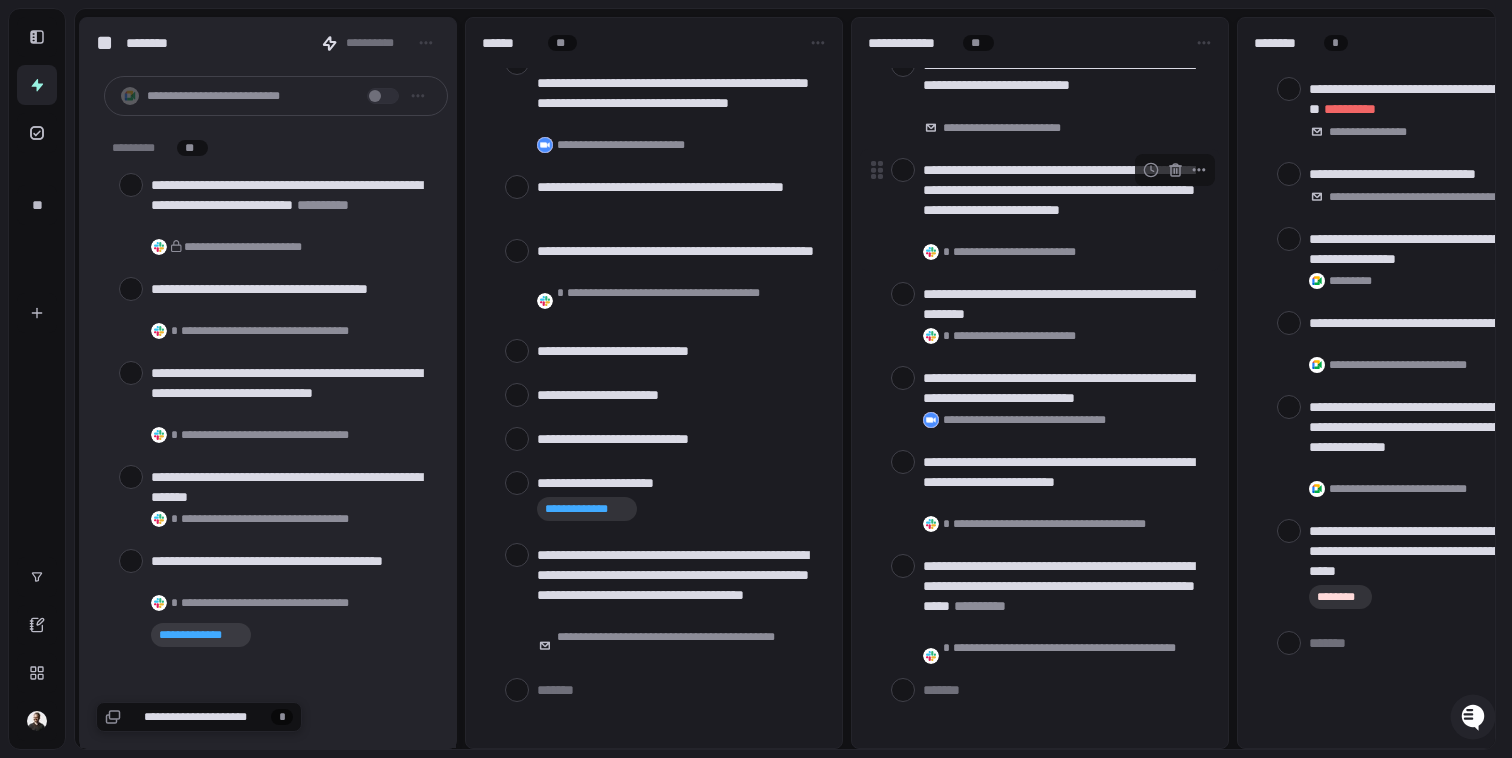click at bounding box center [903, 170] 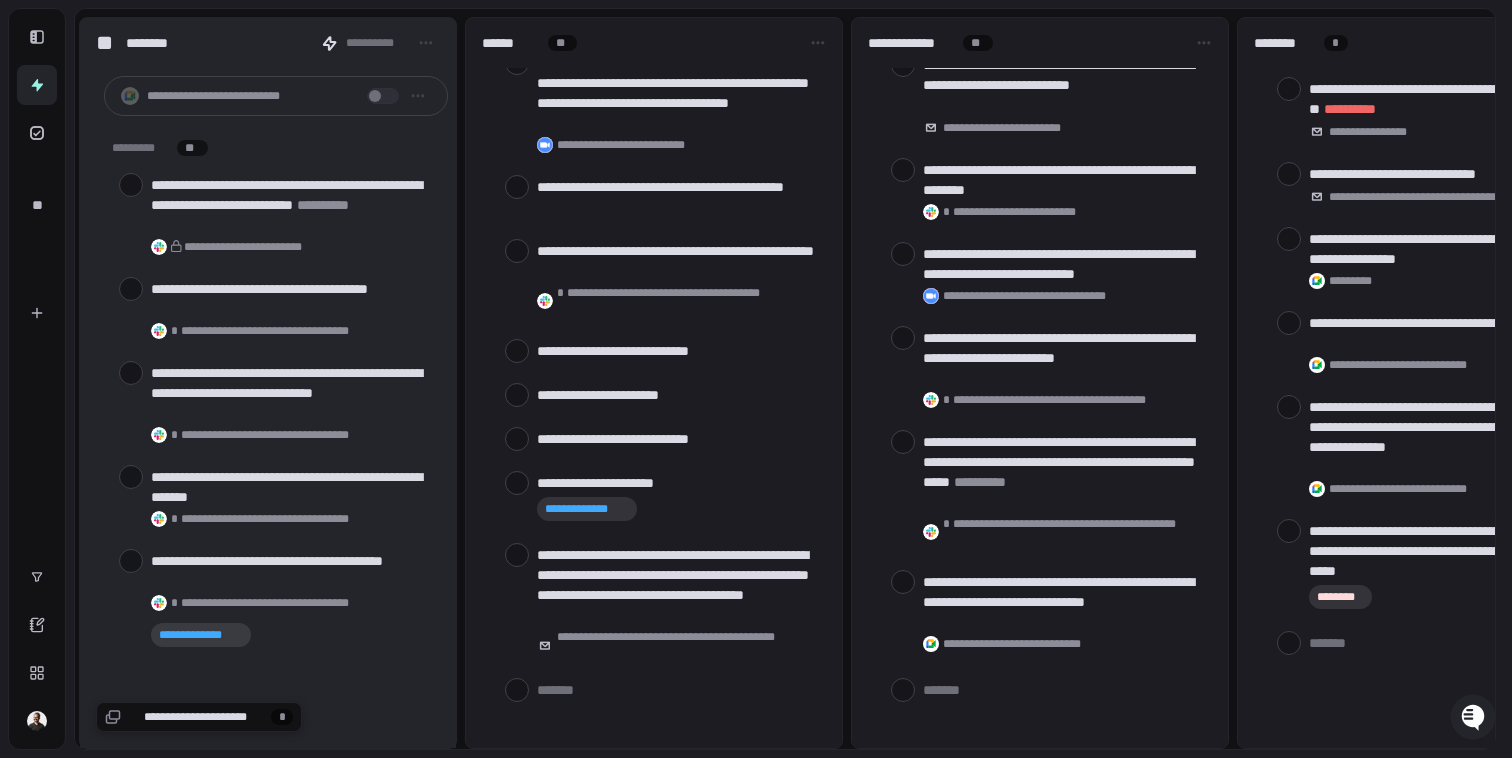 click at bounding box center (903, 170) 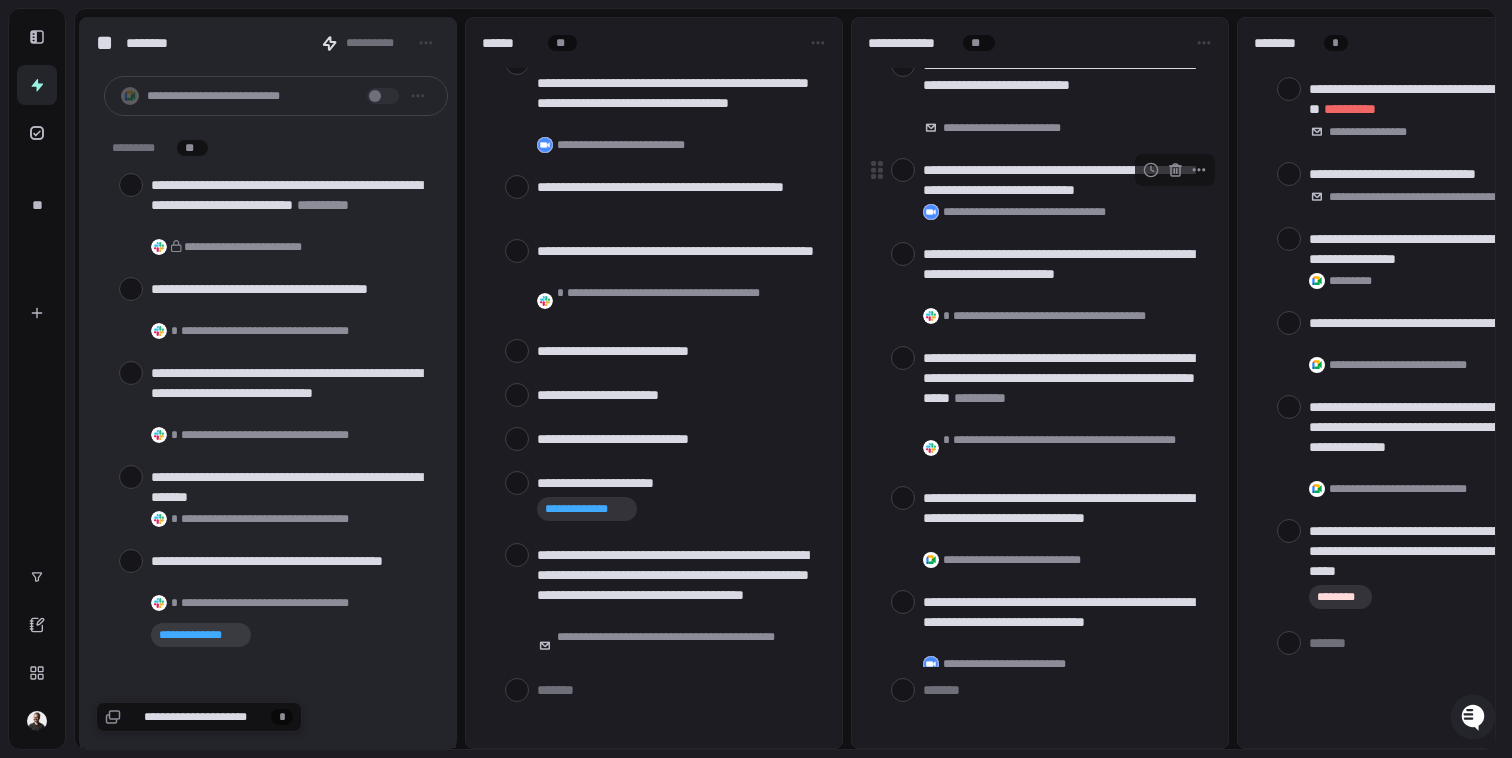 click at bounding box center [903, 170] 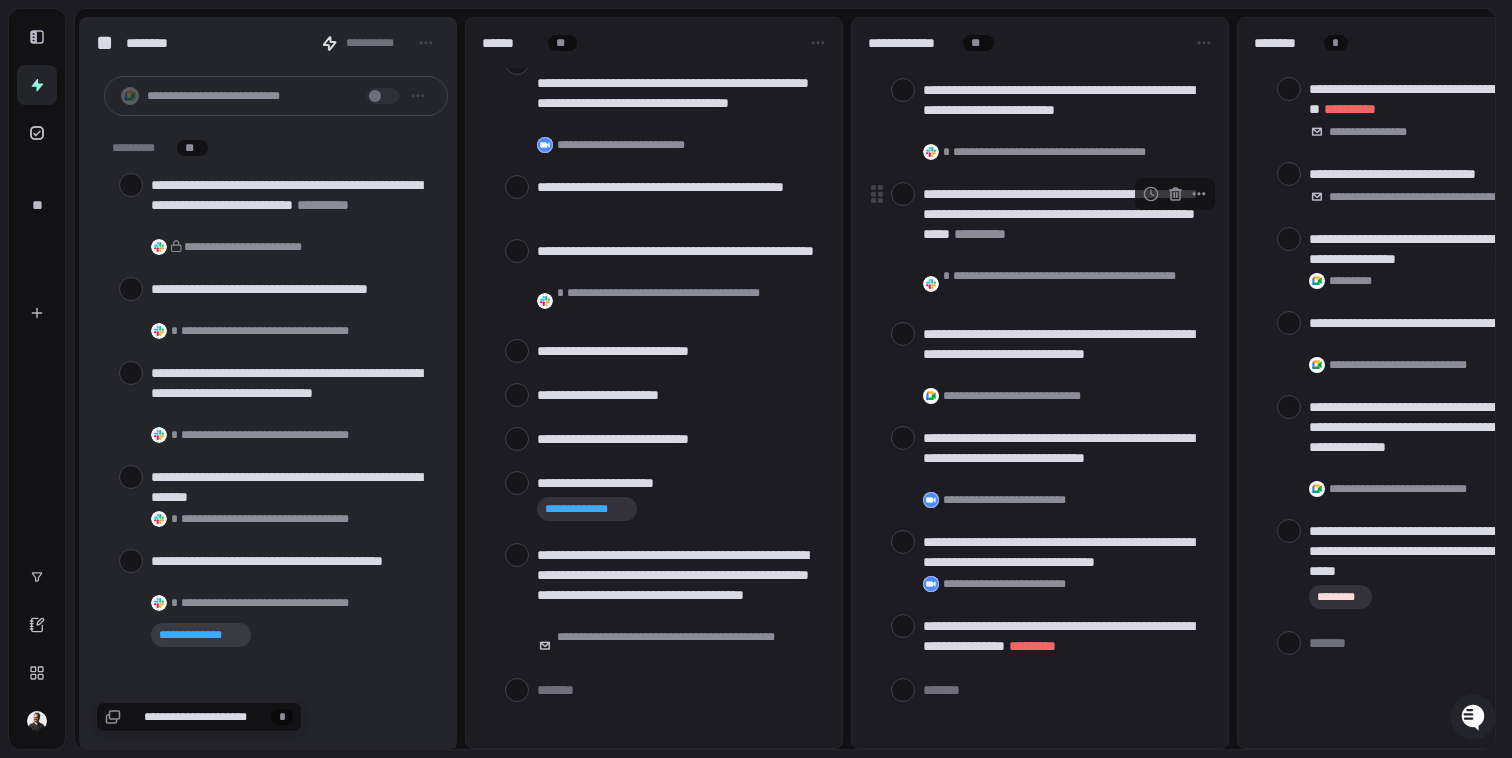 scroll, scrollTop: 121, scrollLeft: 0, axis: vertical 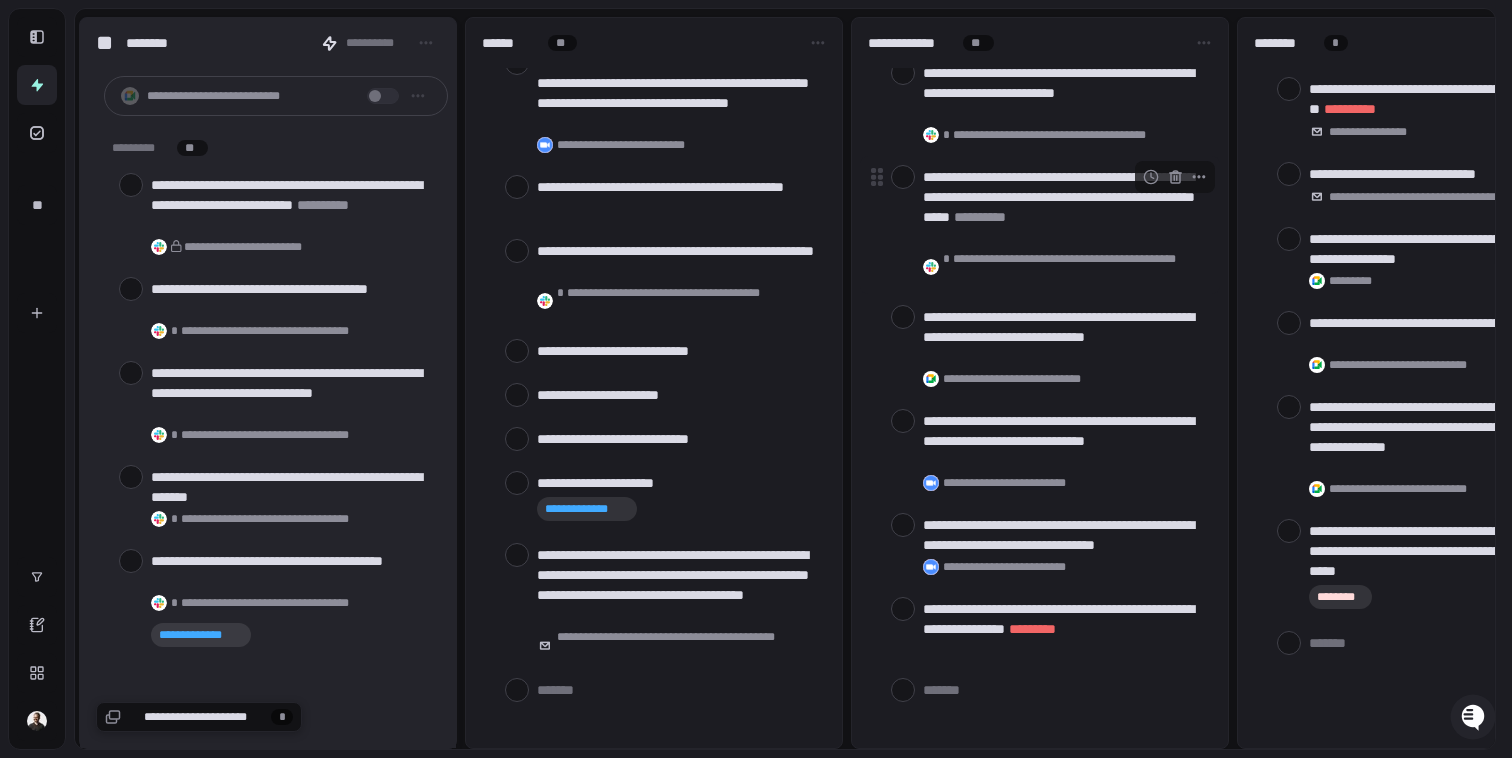 click at bounding box center (903, 177) 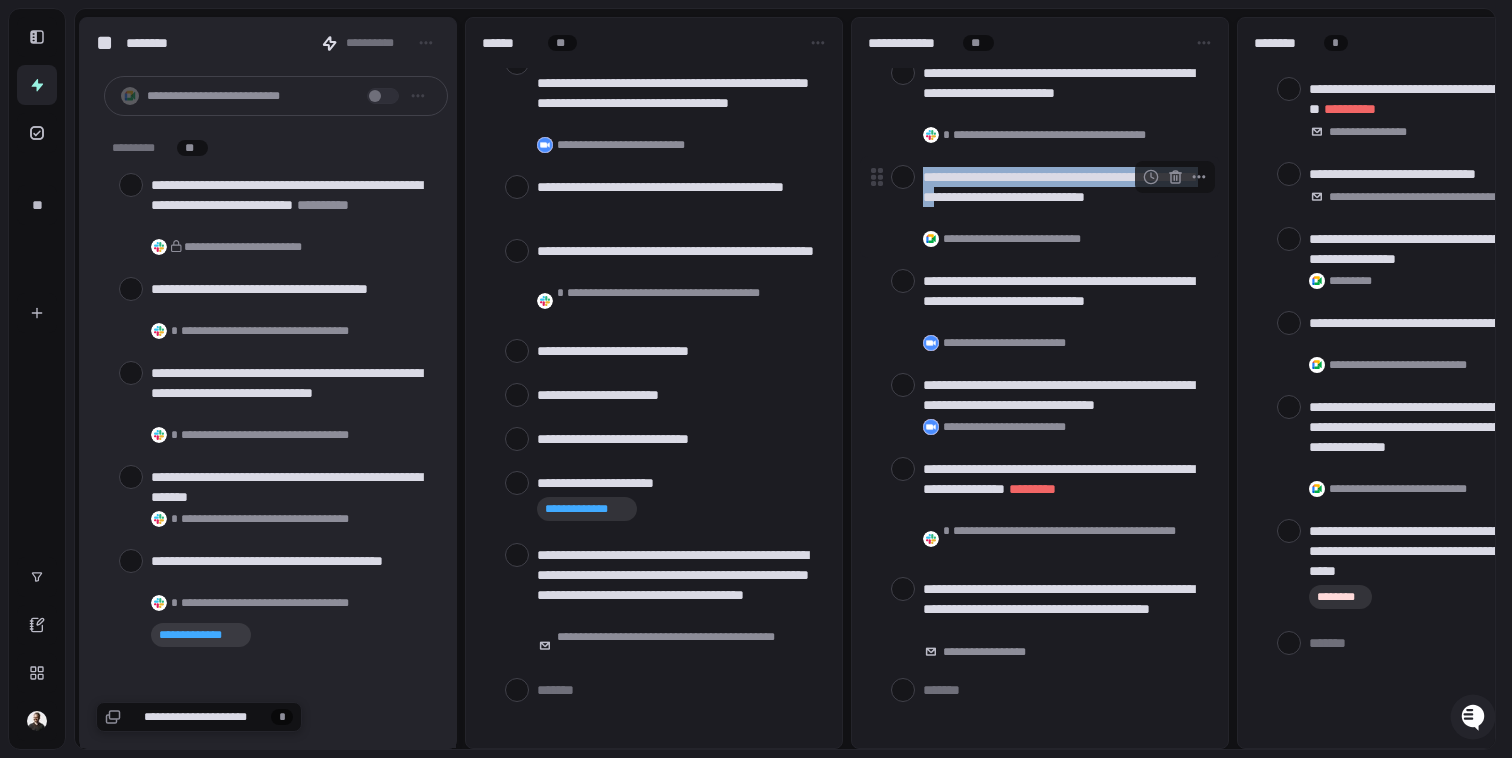 drag, startPoint x: 907, startPoint y: 174, endPoint x: 1037, endPoint y: 206, distance: 133.88054 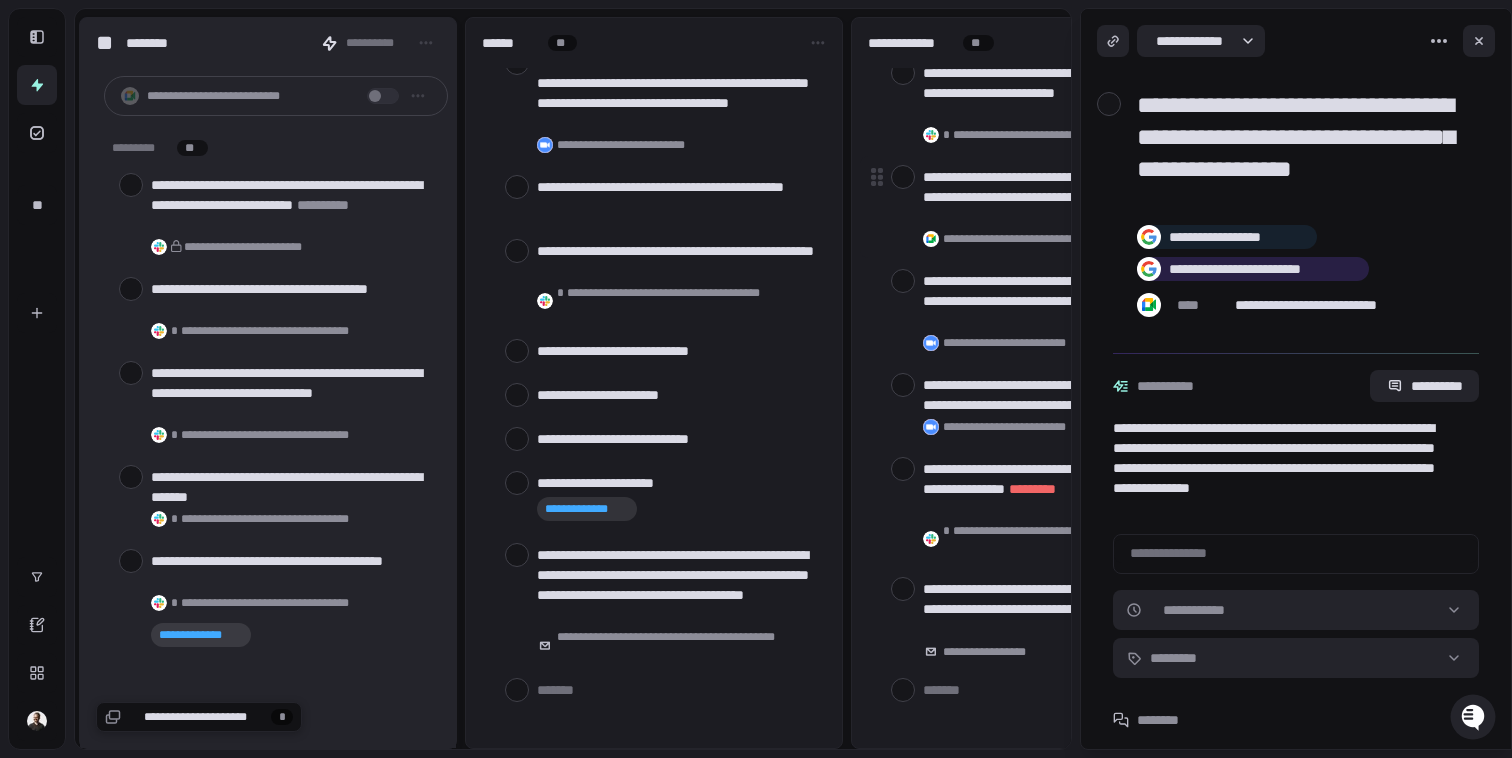 click at bounding box center [903, 177] 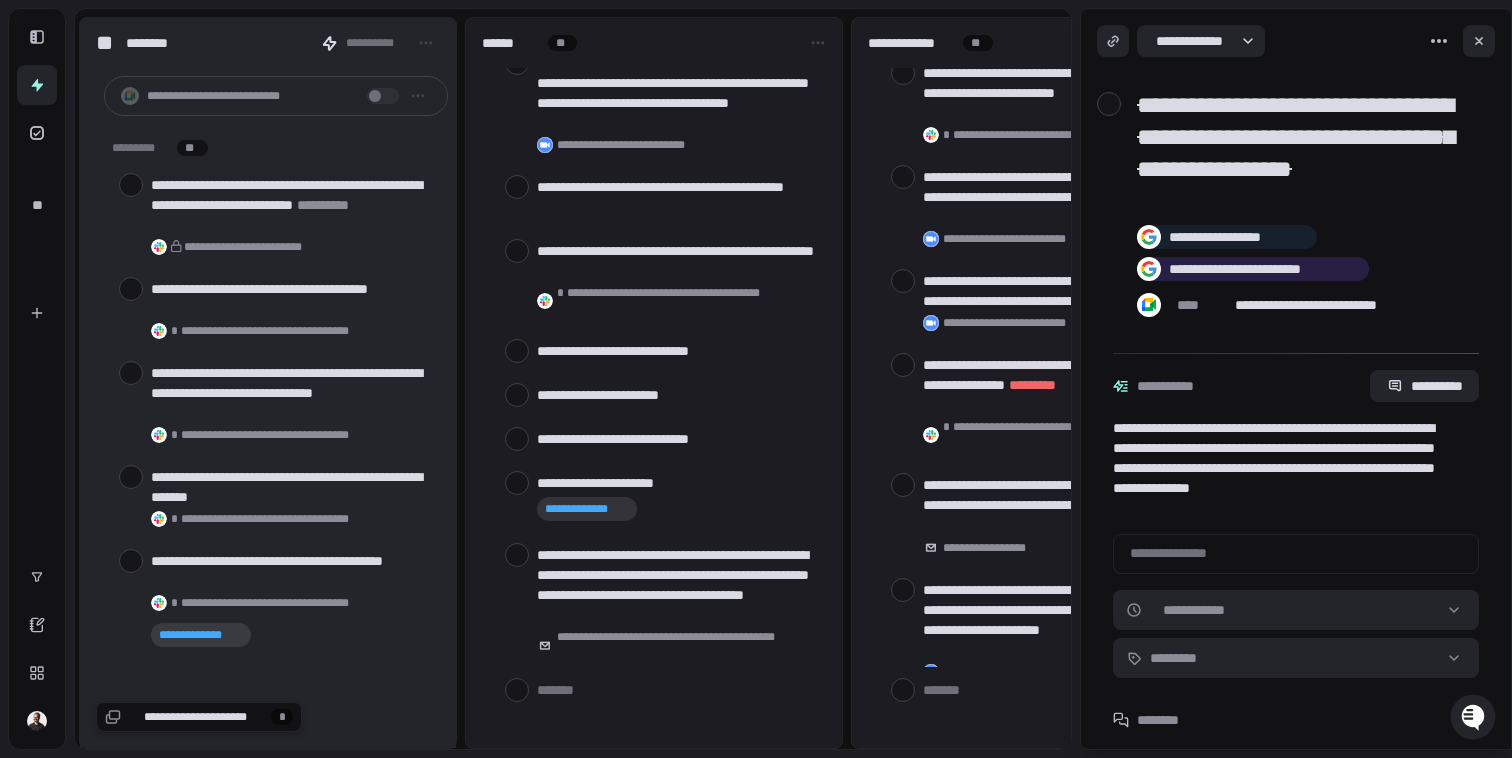 click on "**********" at bounding box center (1296, 173) 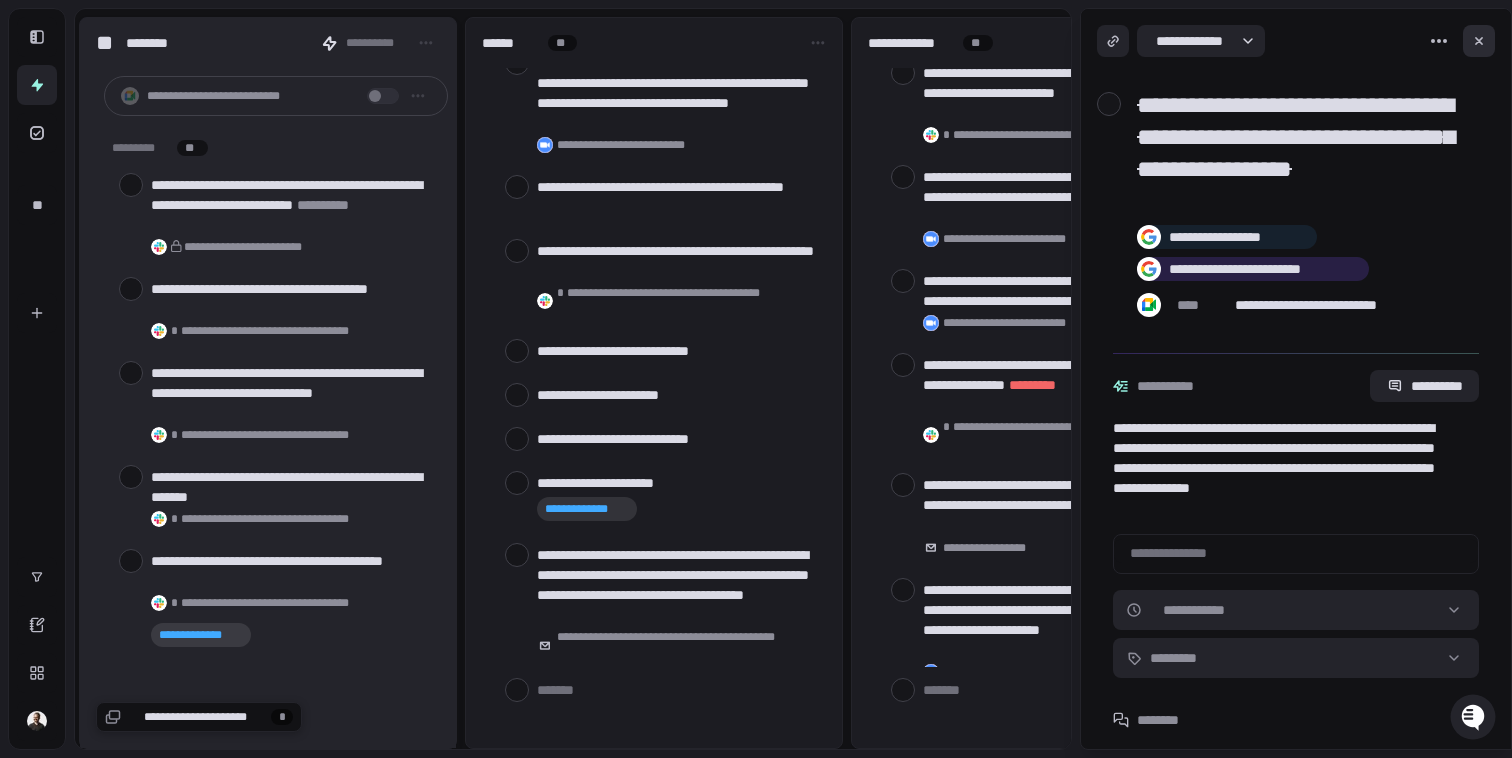 click at bounding box center (1479, 41) 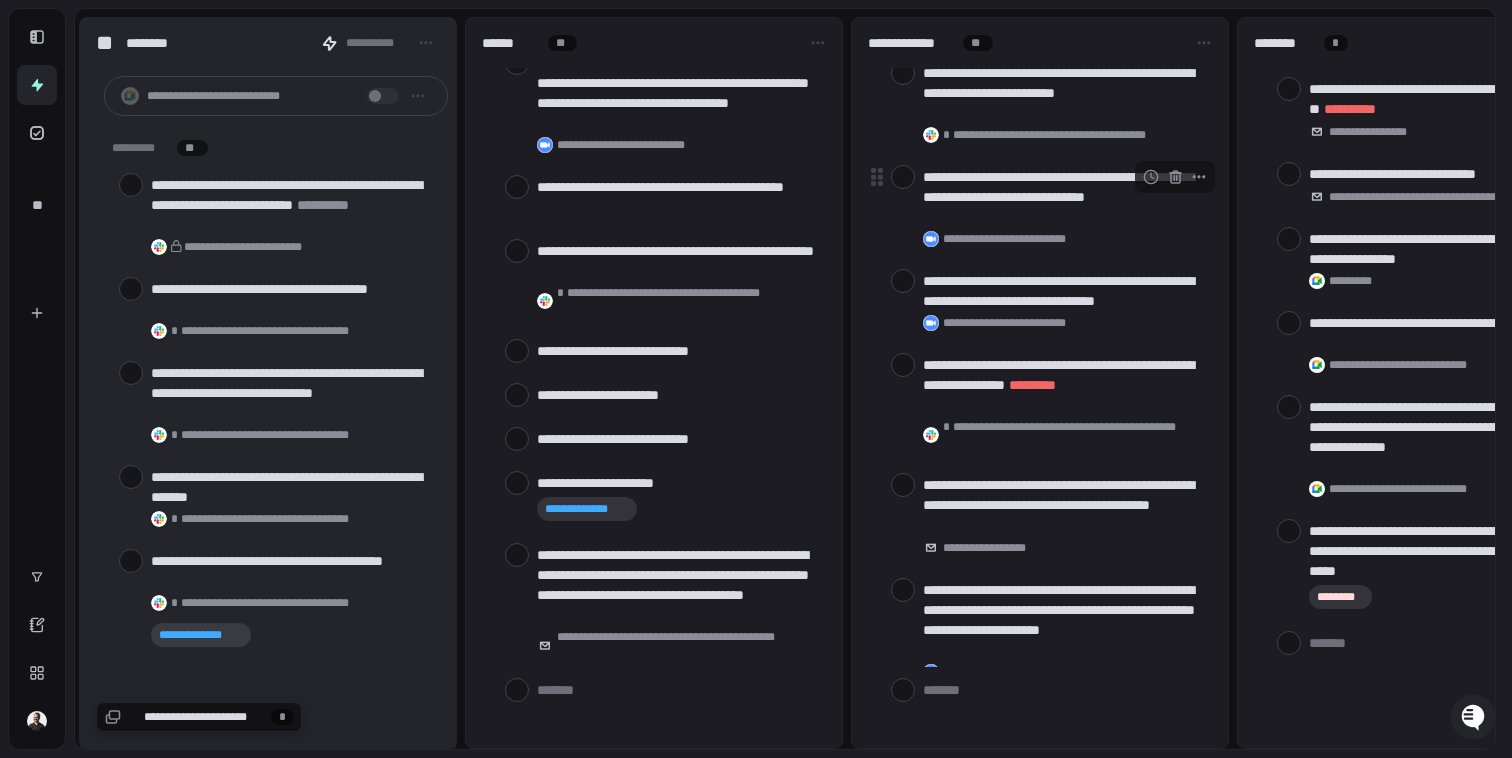 click at bounding box center [903, 177] 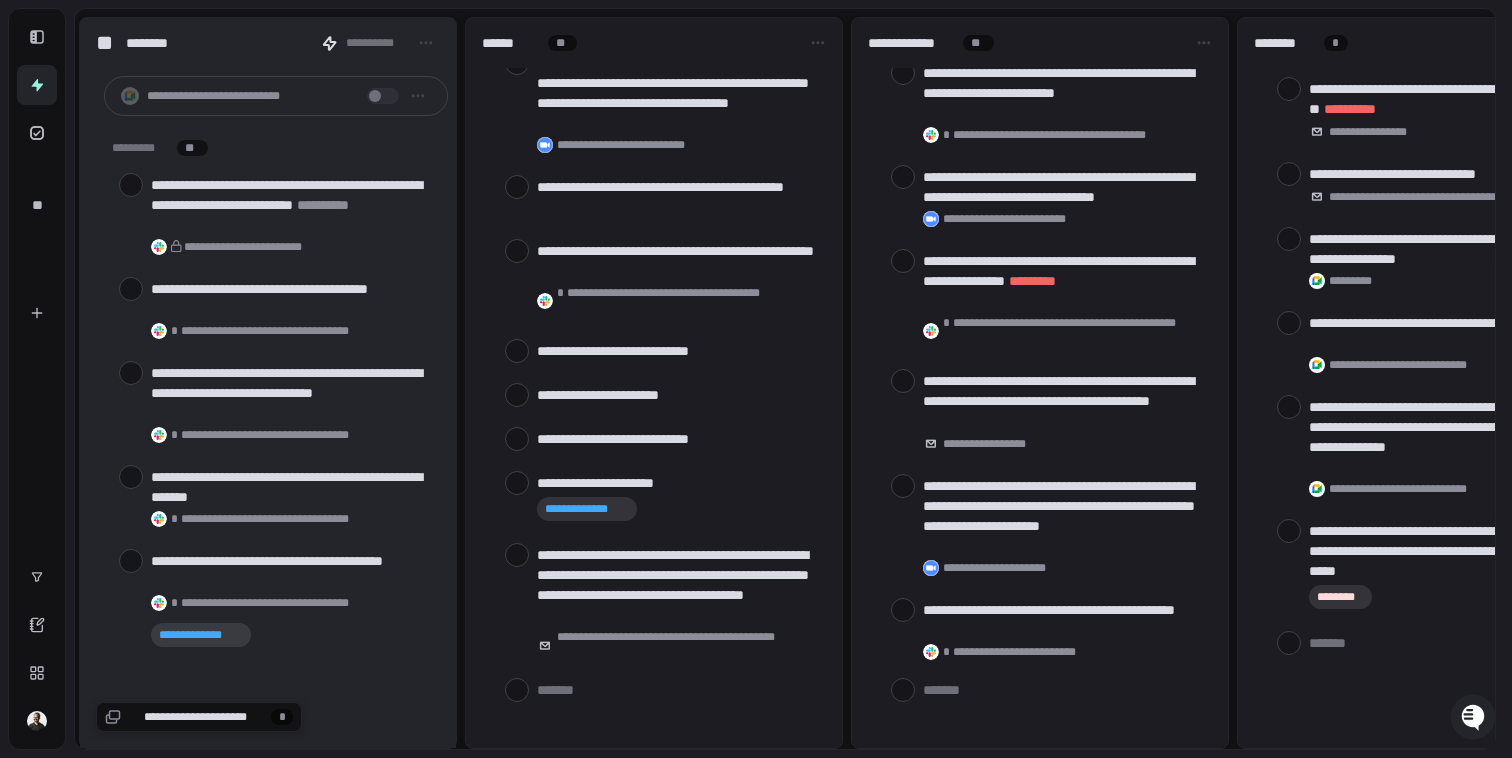 click at bounding box center (903, 177) 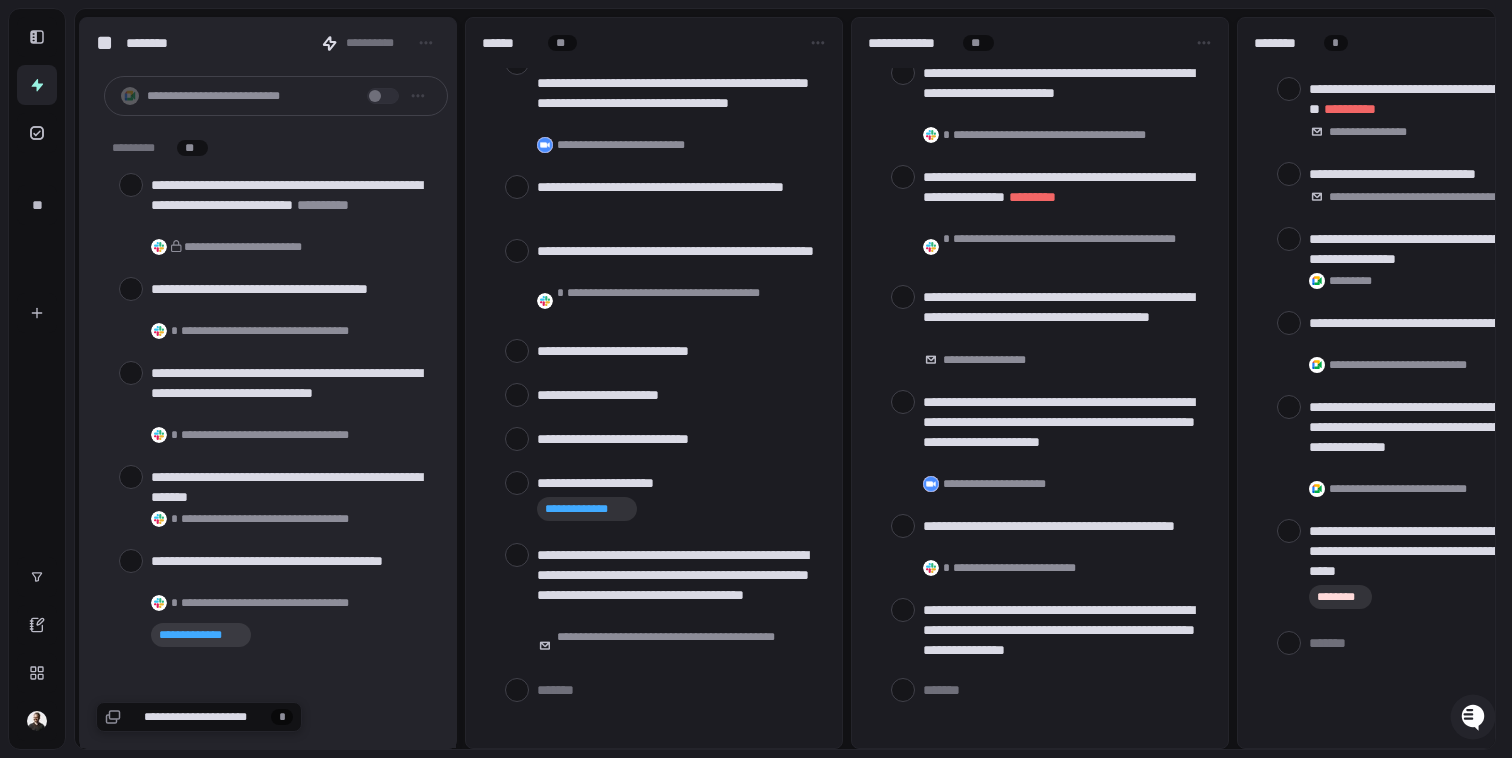 click at bounding box center (903, 177) 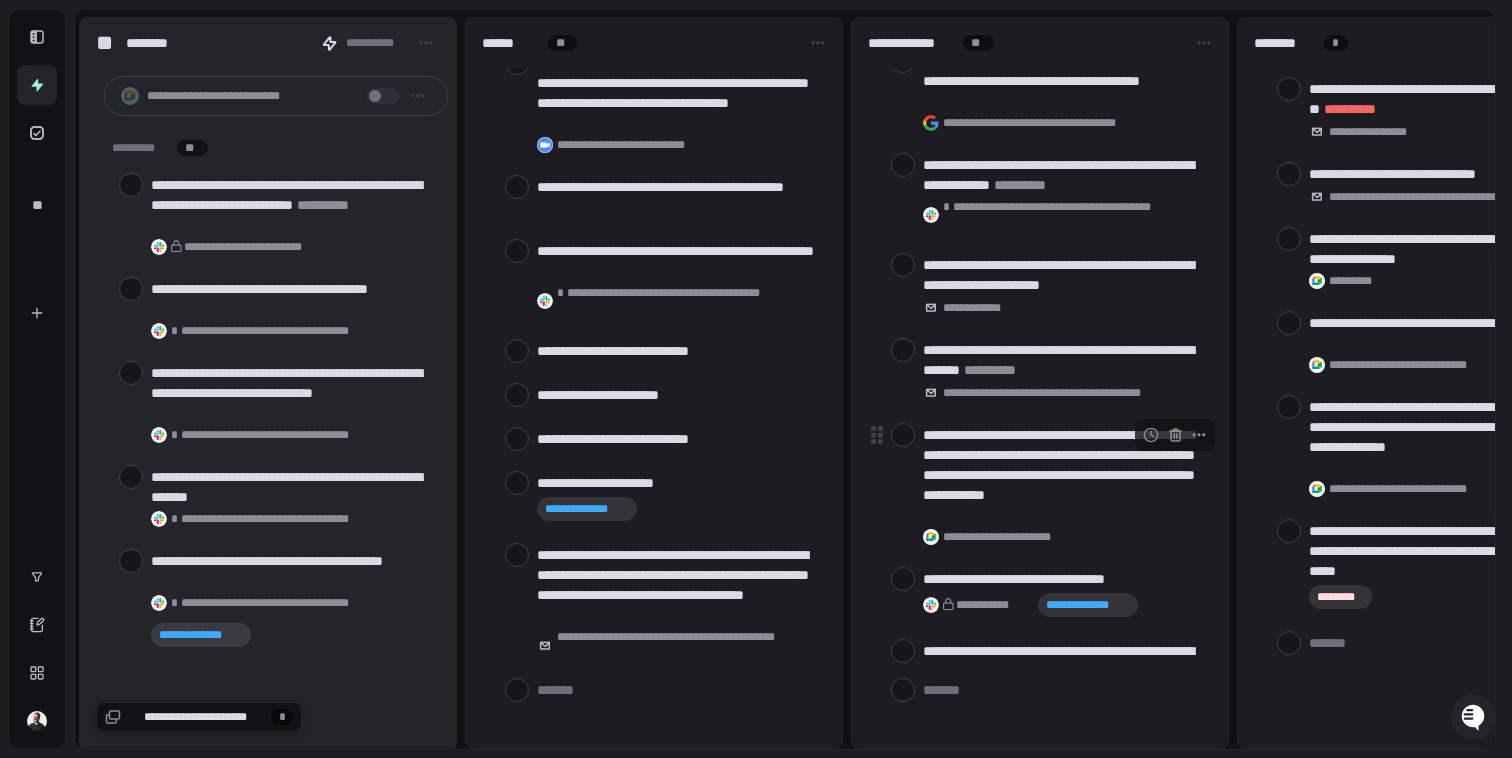 scroll, scrollTop: 1657, scrollLeft: 0, axis: vertical 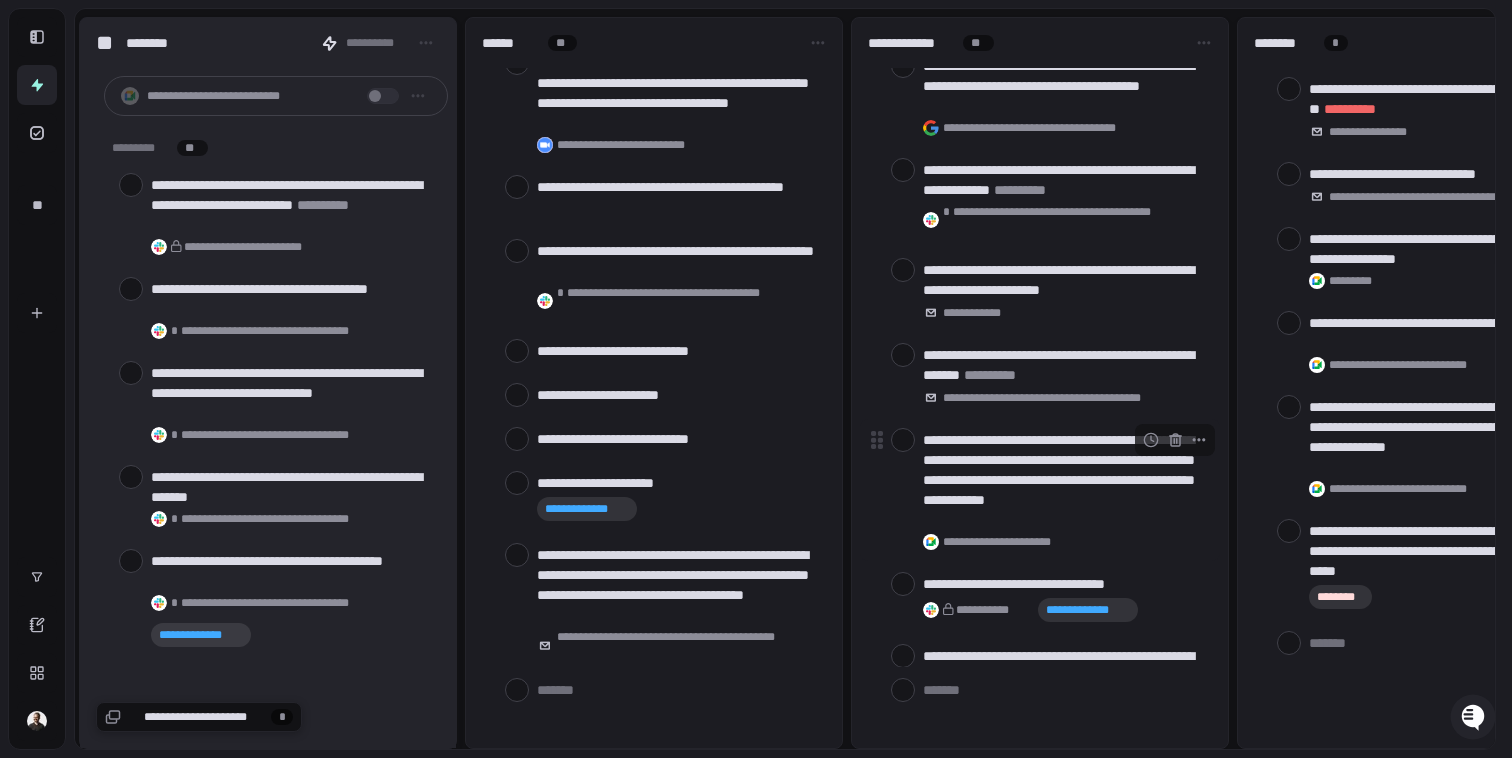 click at bounding box center (903, 440) 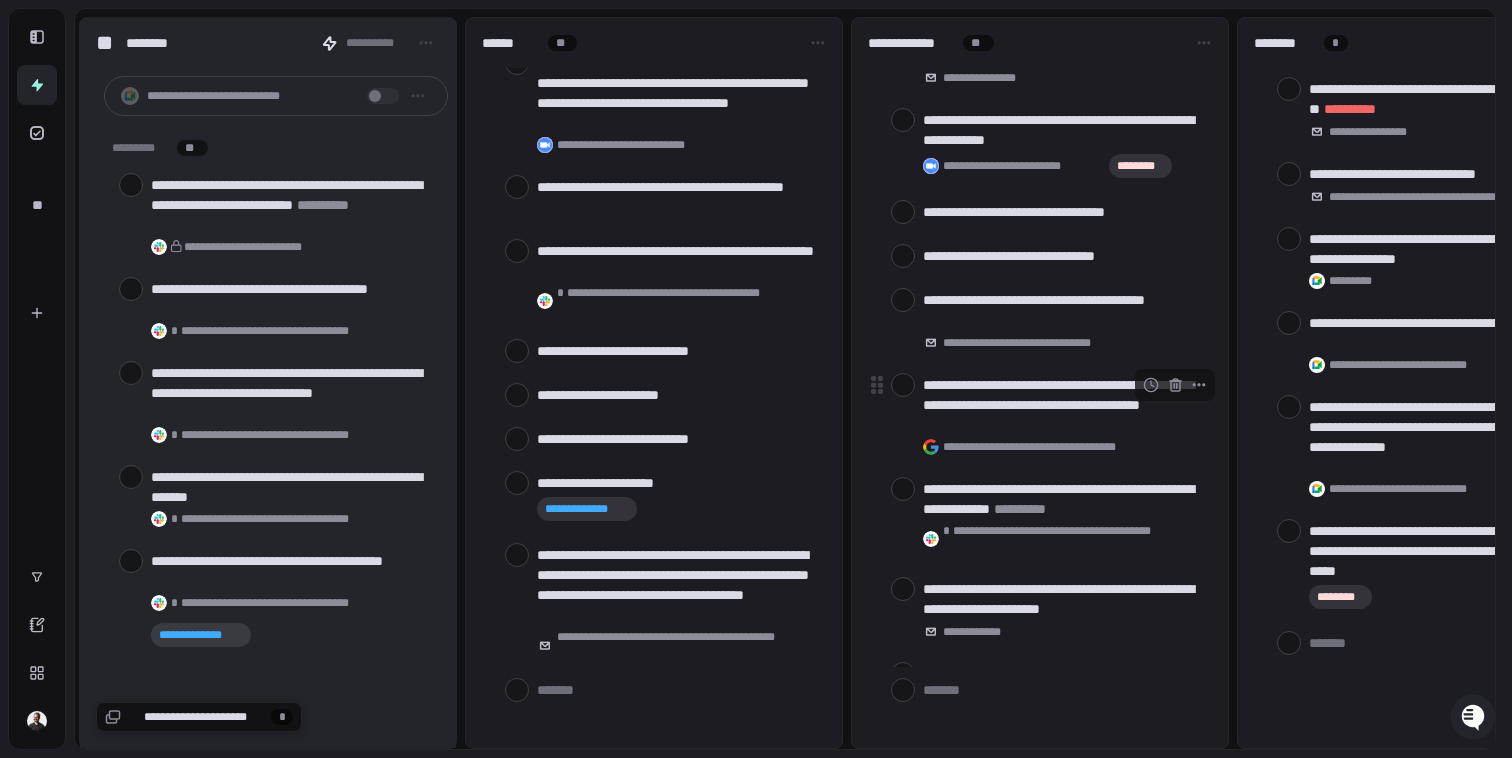 scroll, scrollTop: 1337, scrollLeft: 0, axis: vertical 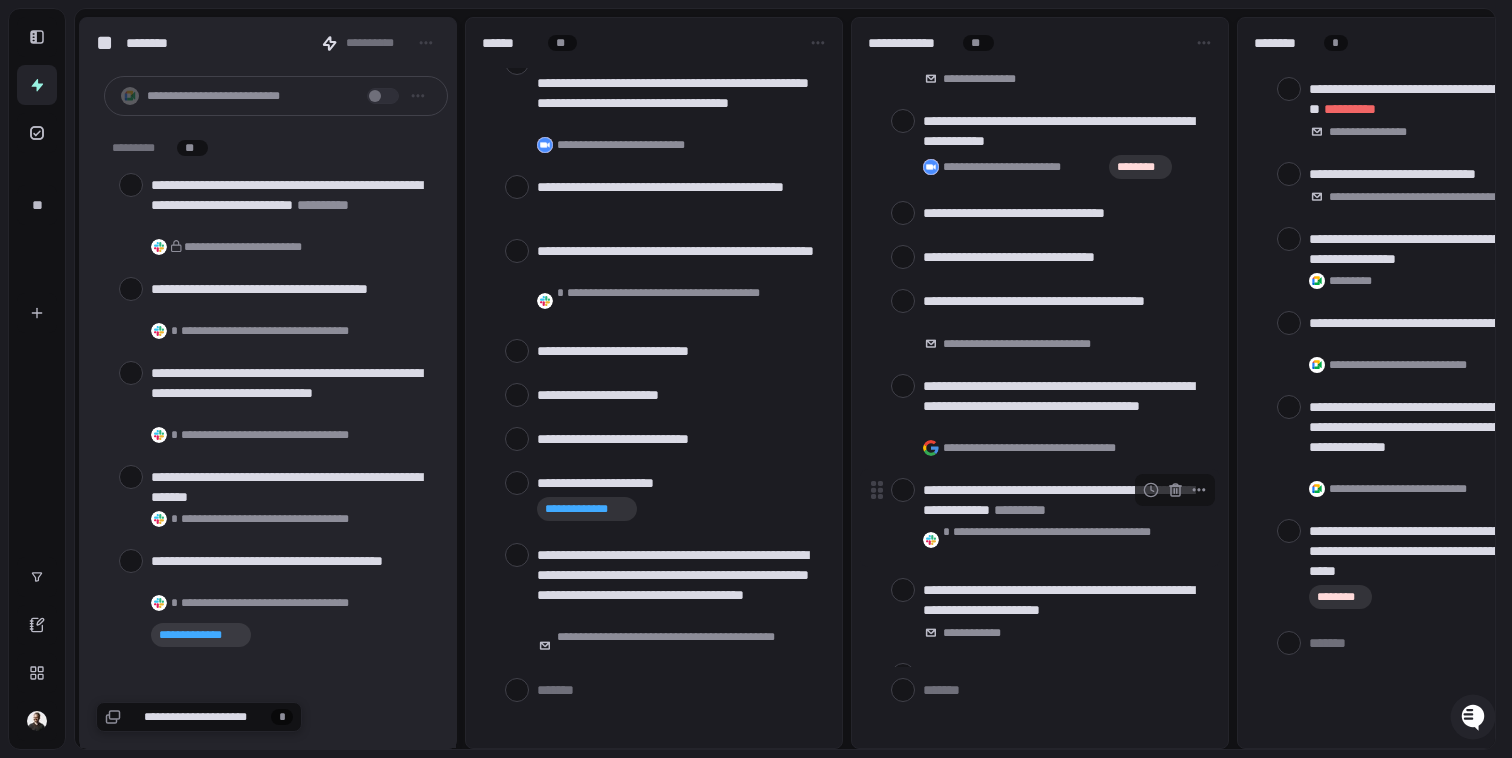 click at bounding box center (903, 490) 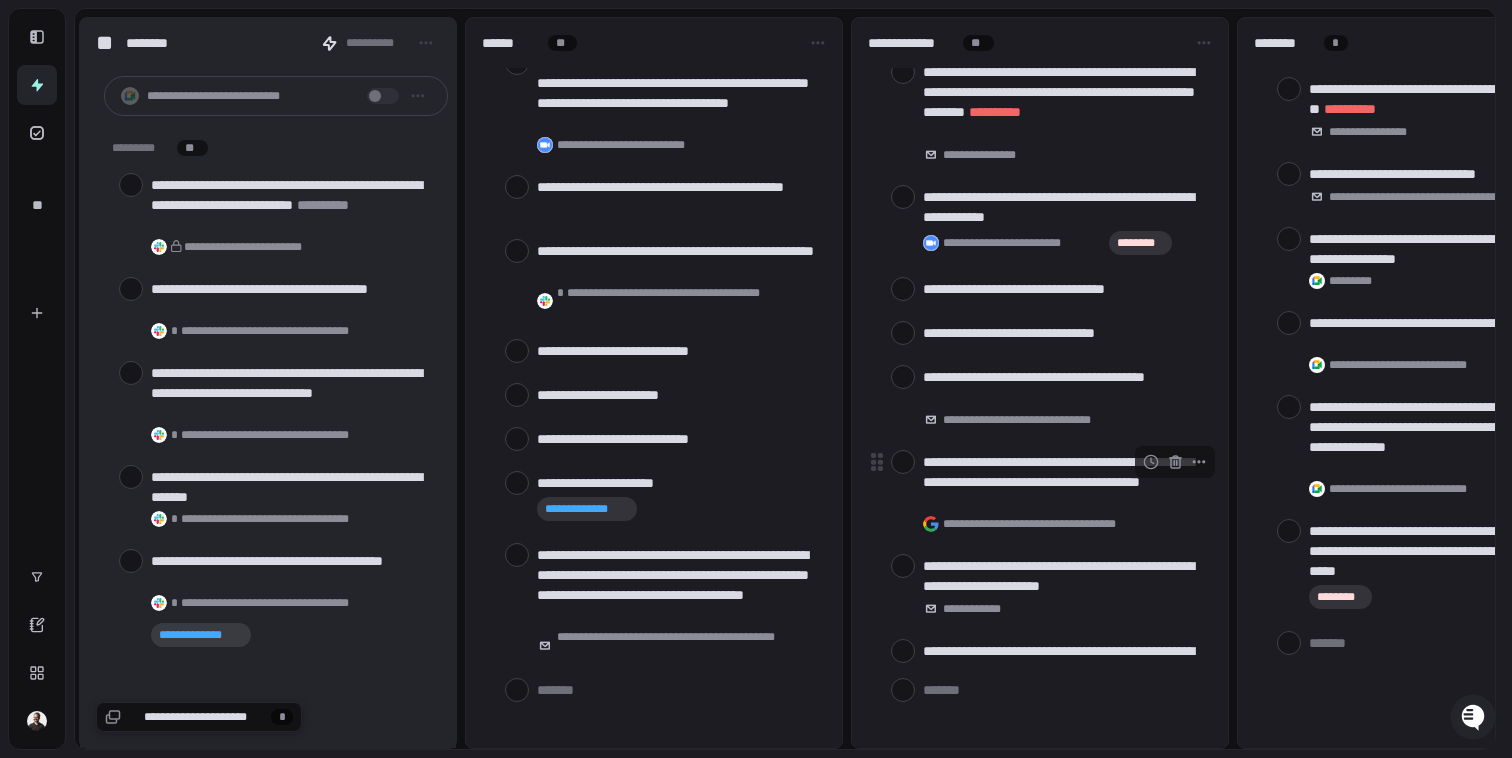 scroll, scrollTop: 1255, scrollLeft: 0, axis: vertical 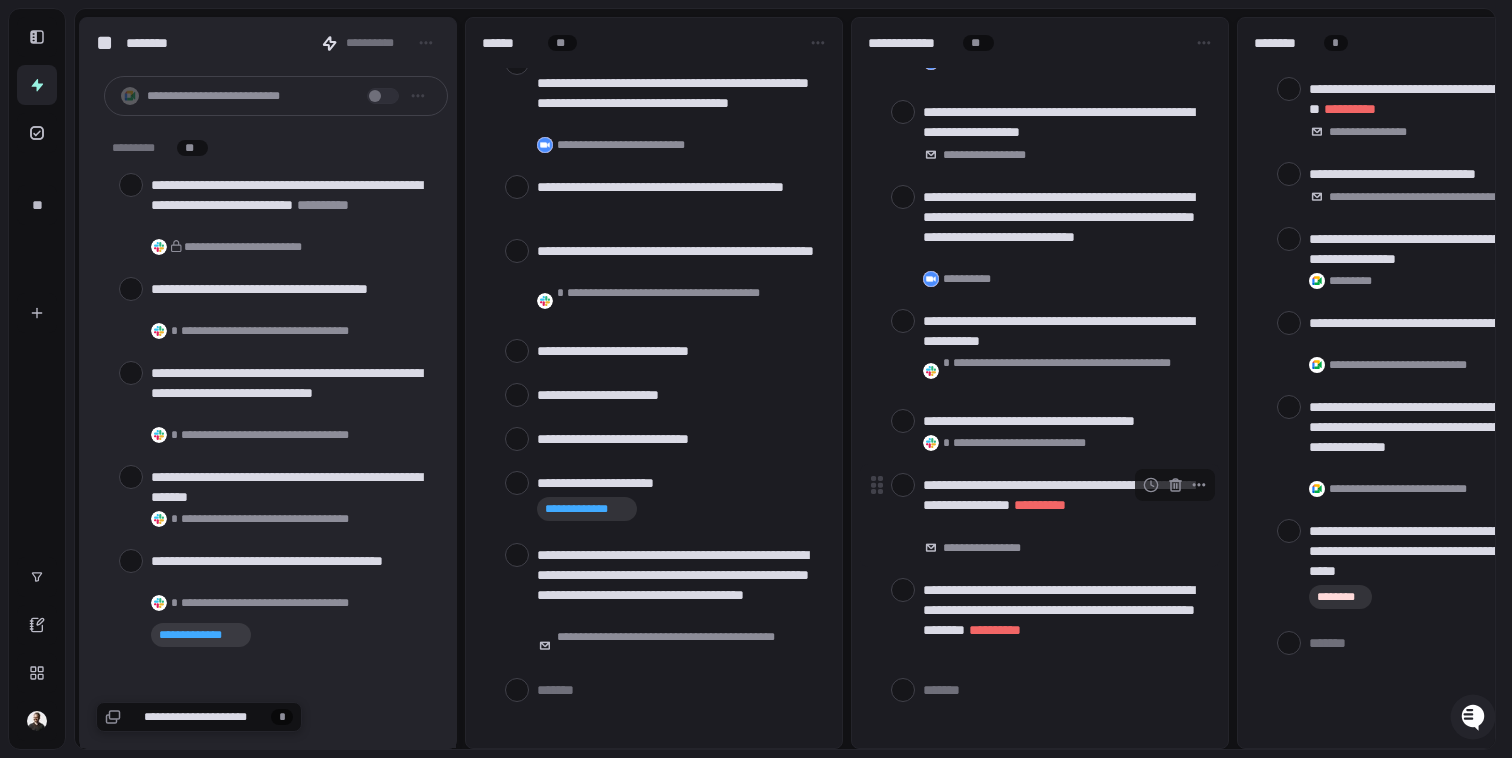 click at bounding box center (903, 485) 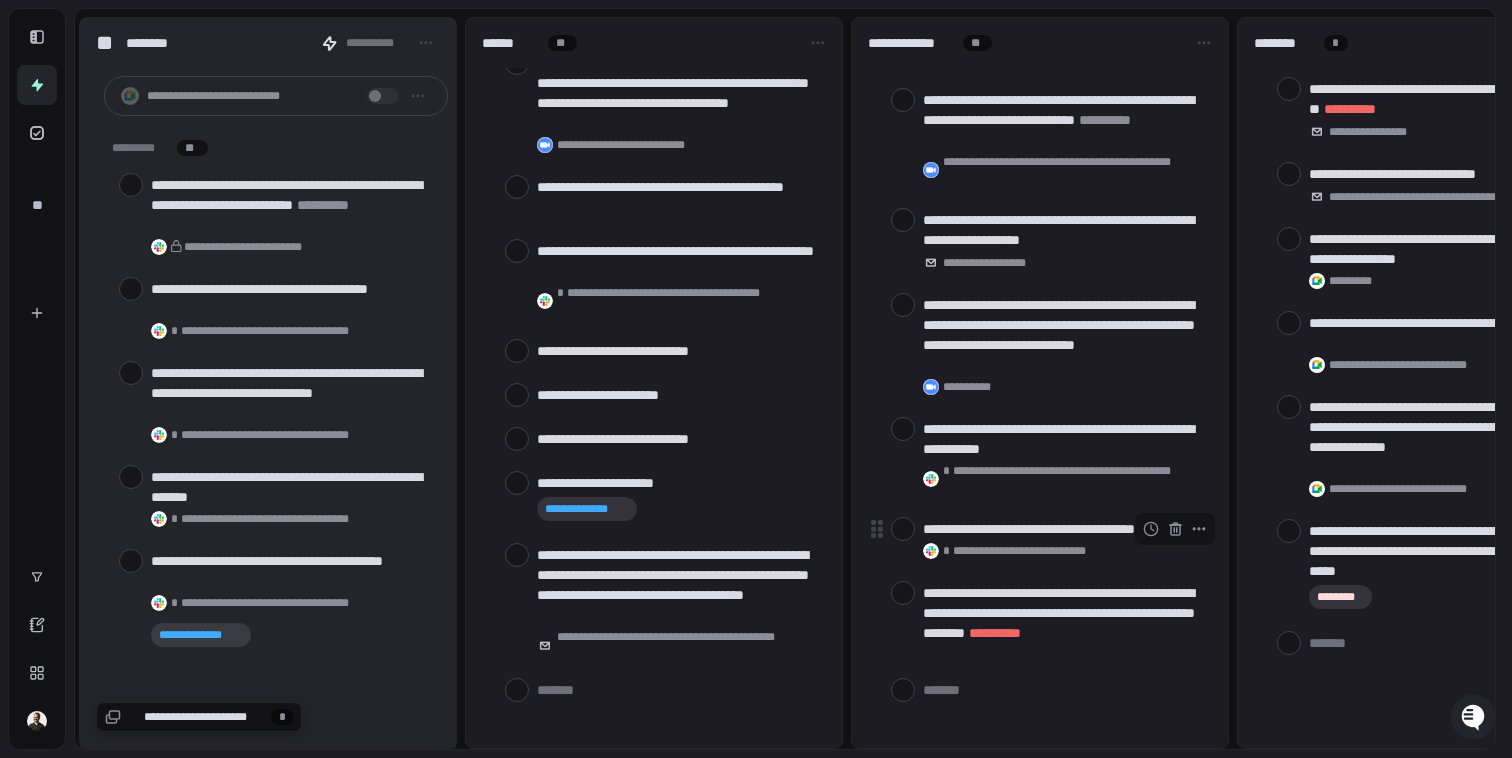scroll, scrollTop: 624, scrollLeft: 0, axis: vertical 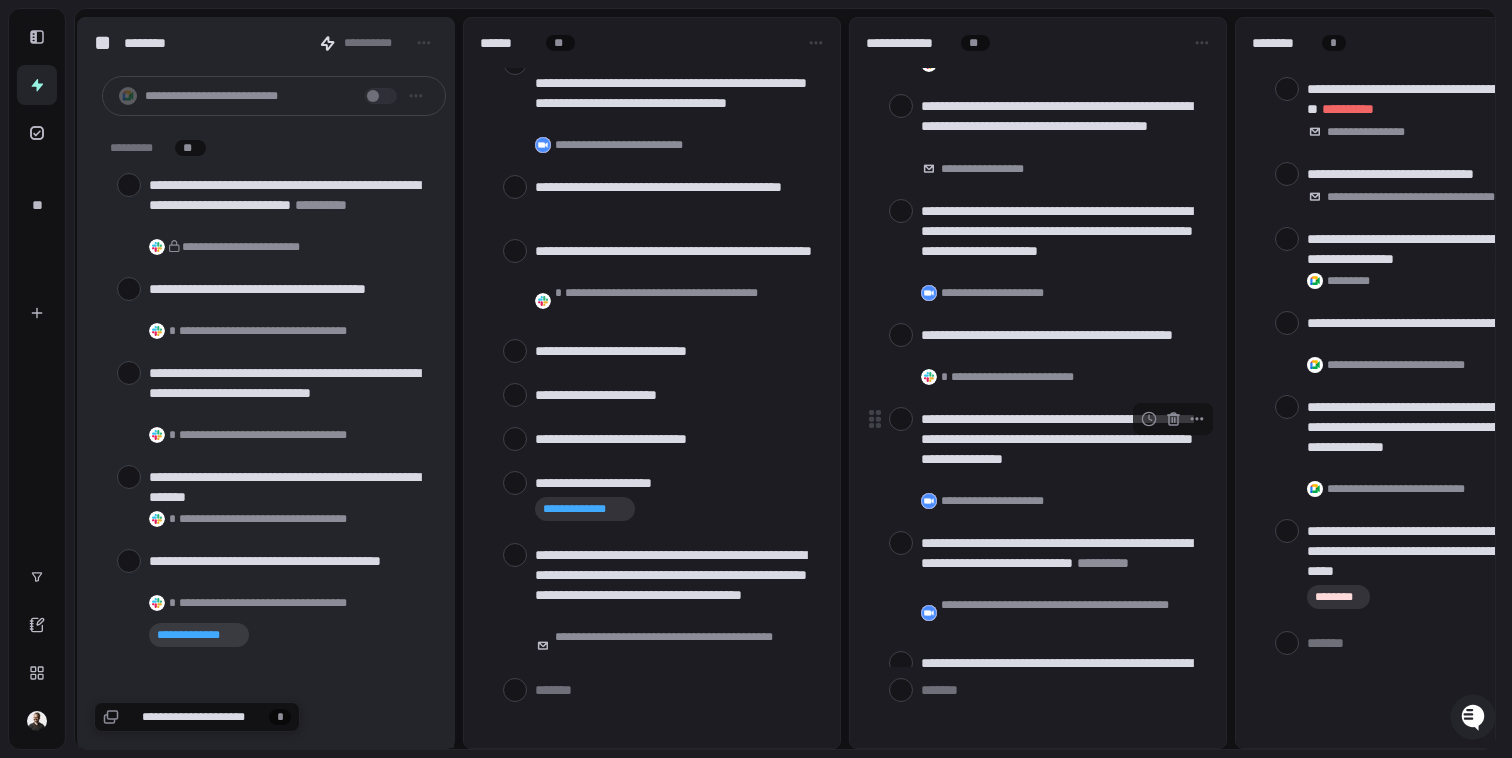 drag, startPoint x: 906, startPoint y: 420, endPoint x: 1019, endPoint y: 399, distance: 114.93476 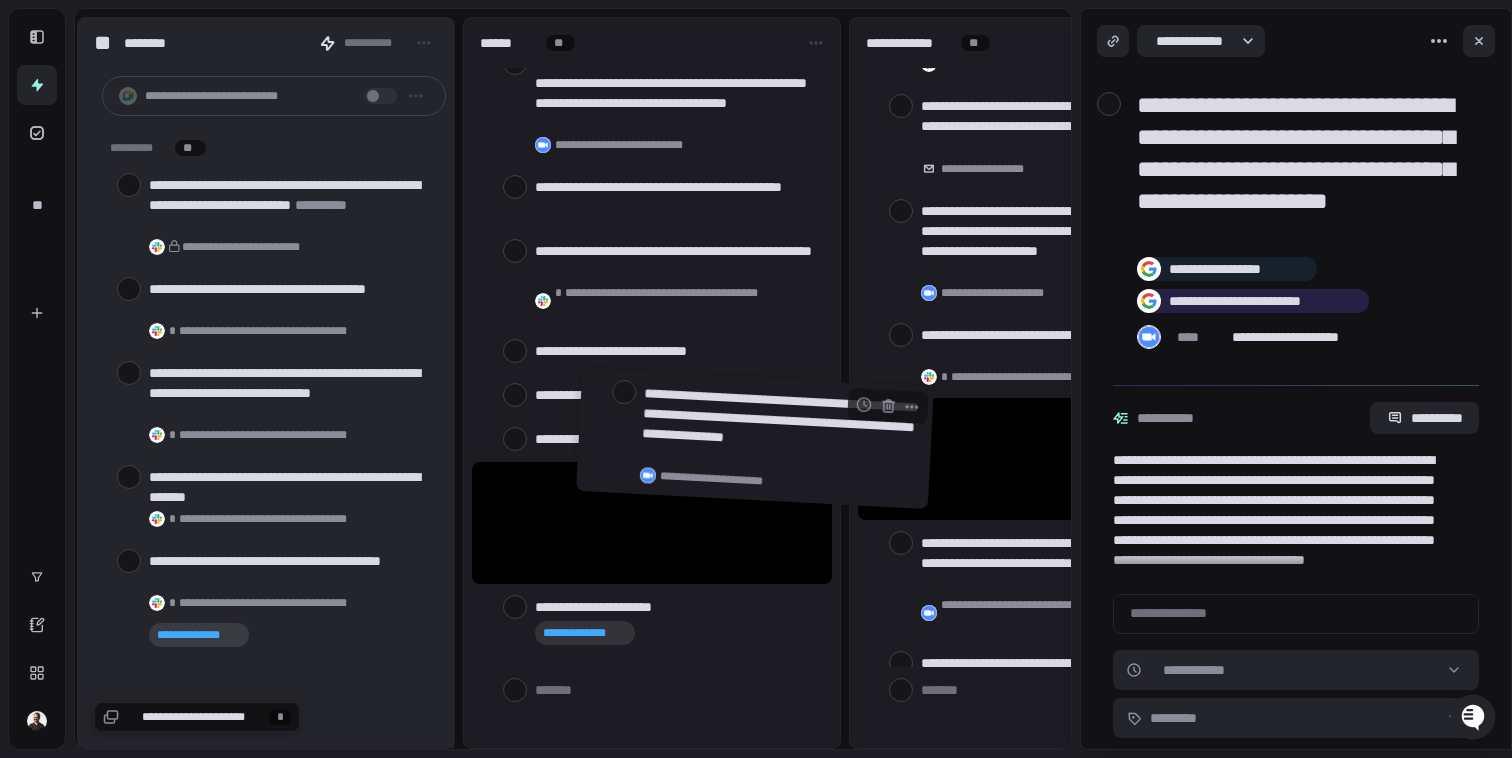 drag, startPoint x: 979, startPoint y: 438, endPoint x: 700, endPoint y: 418, distance: 279.71594 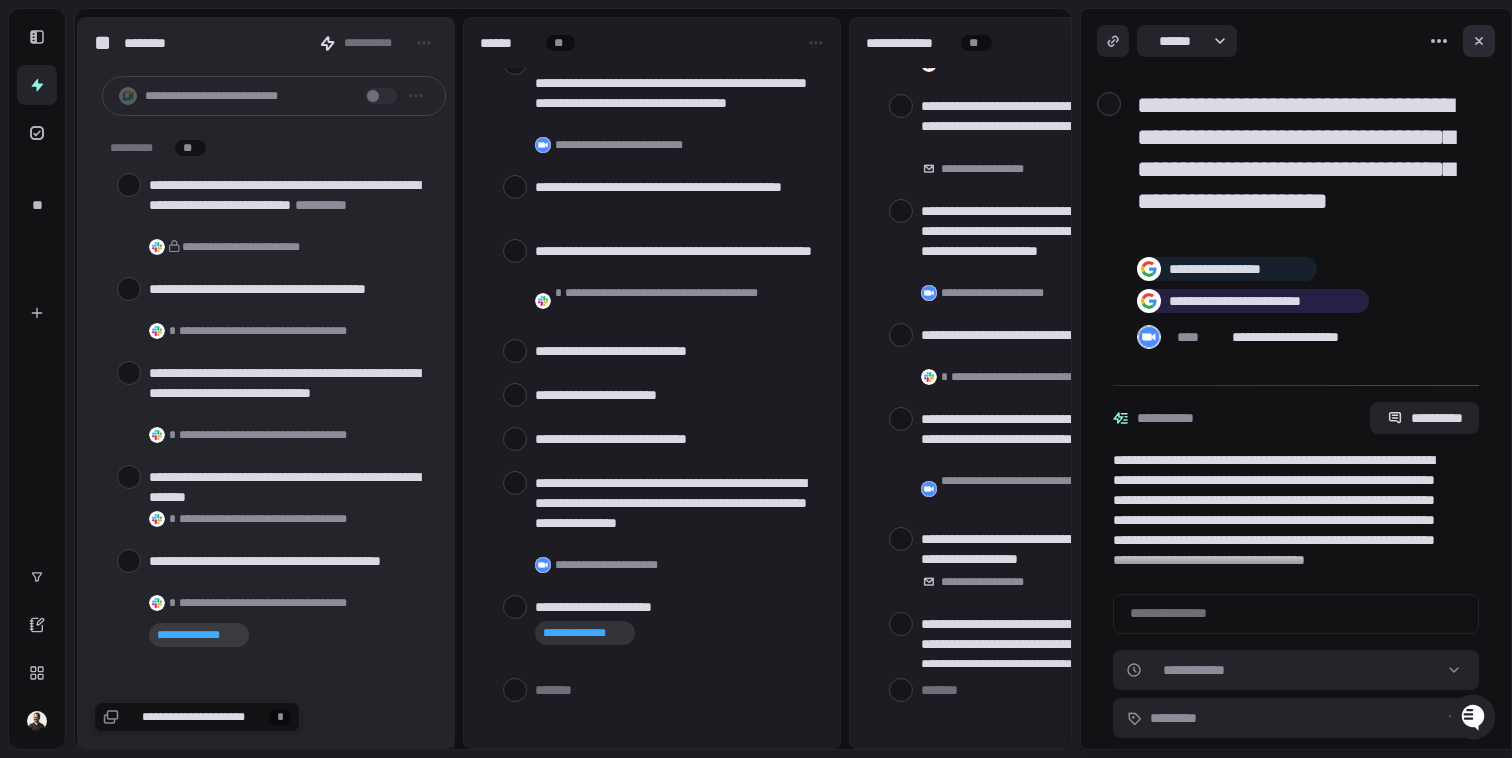 click at bounding box center [1479, 41] 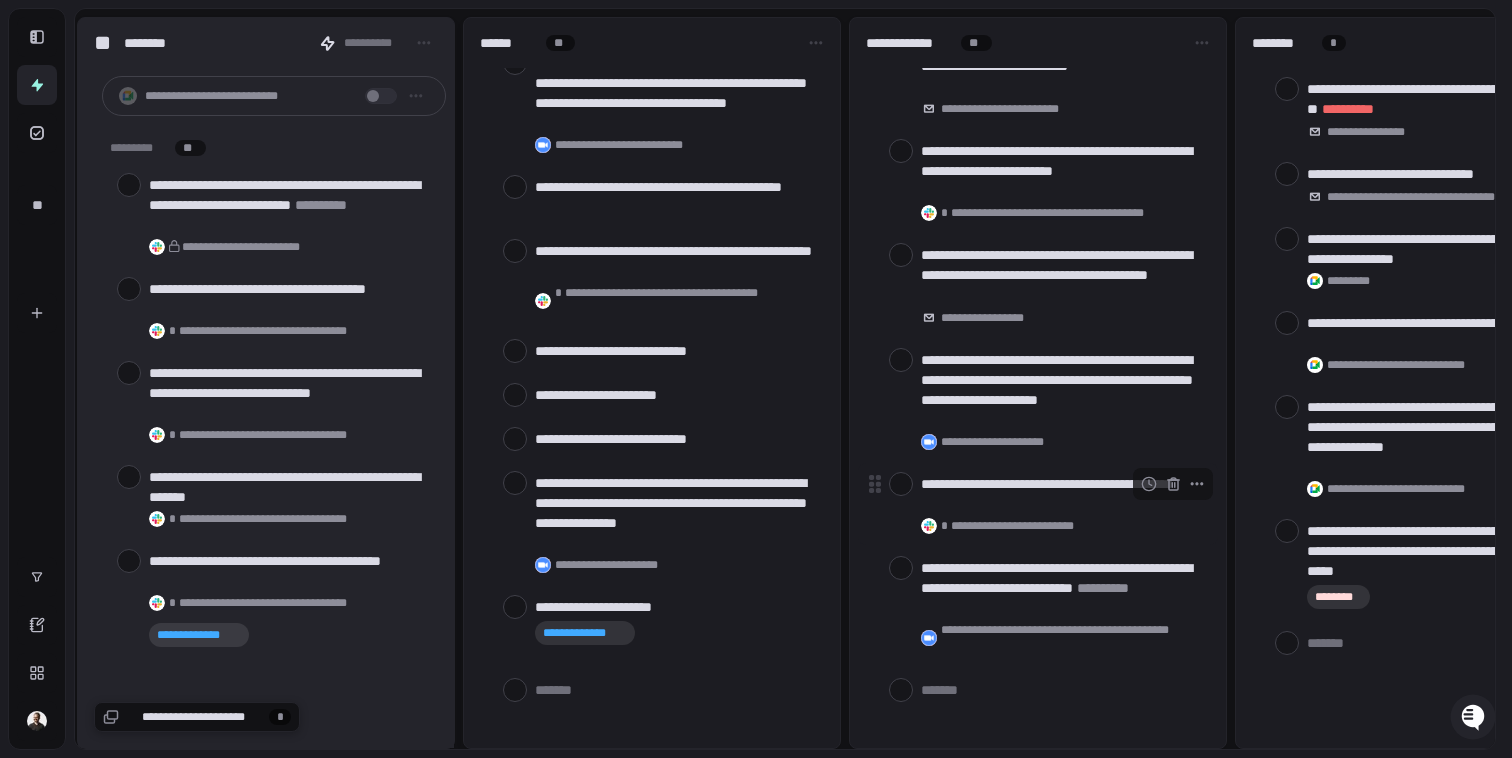 scroll, scrollTop: 29, scrollLeft: 0, axis: vertical 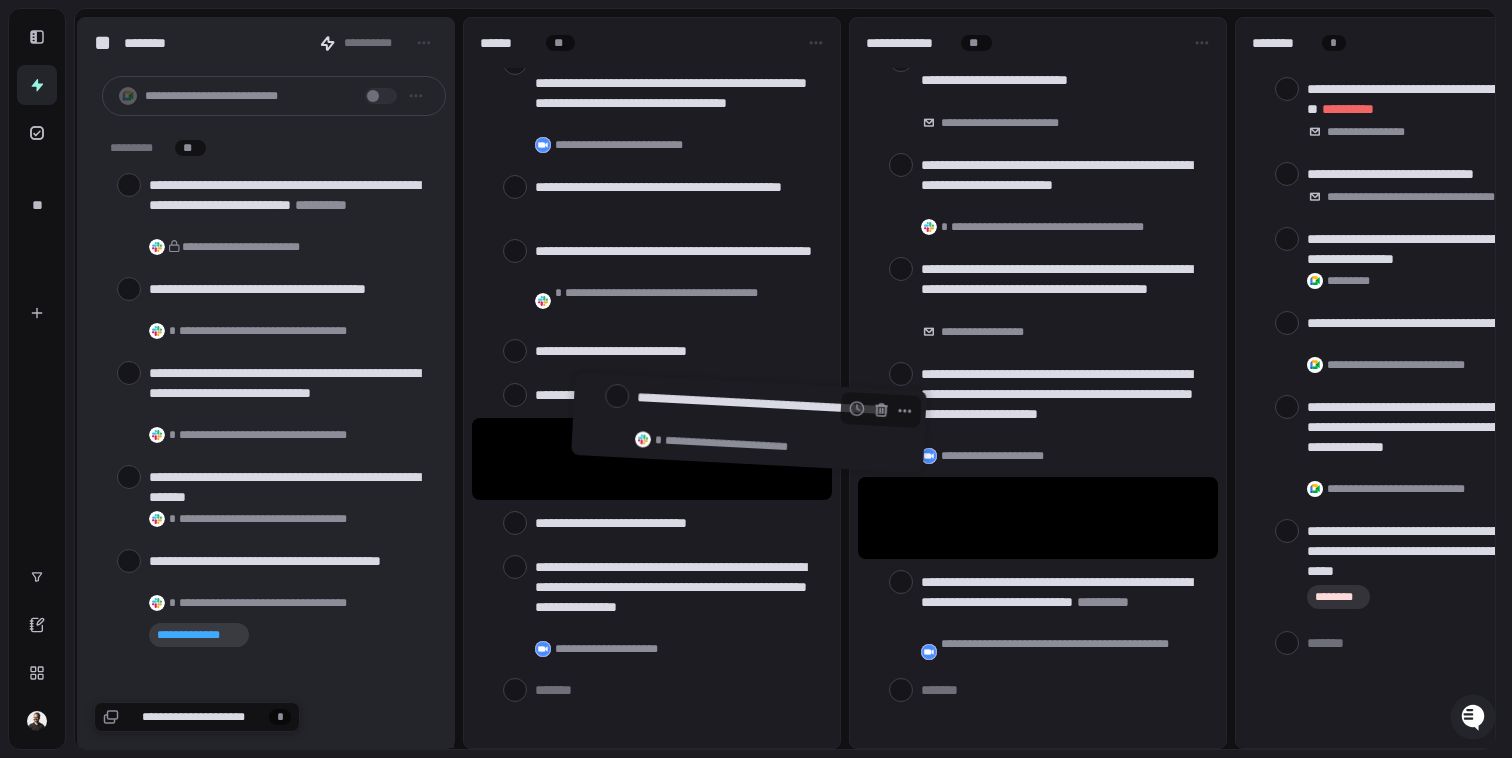 drag, startPoint x: 967, startPoint y: 498, endPoint x: 682, endPoint y: 403, distance: 300.41638 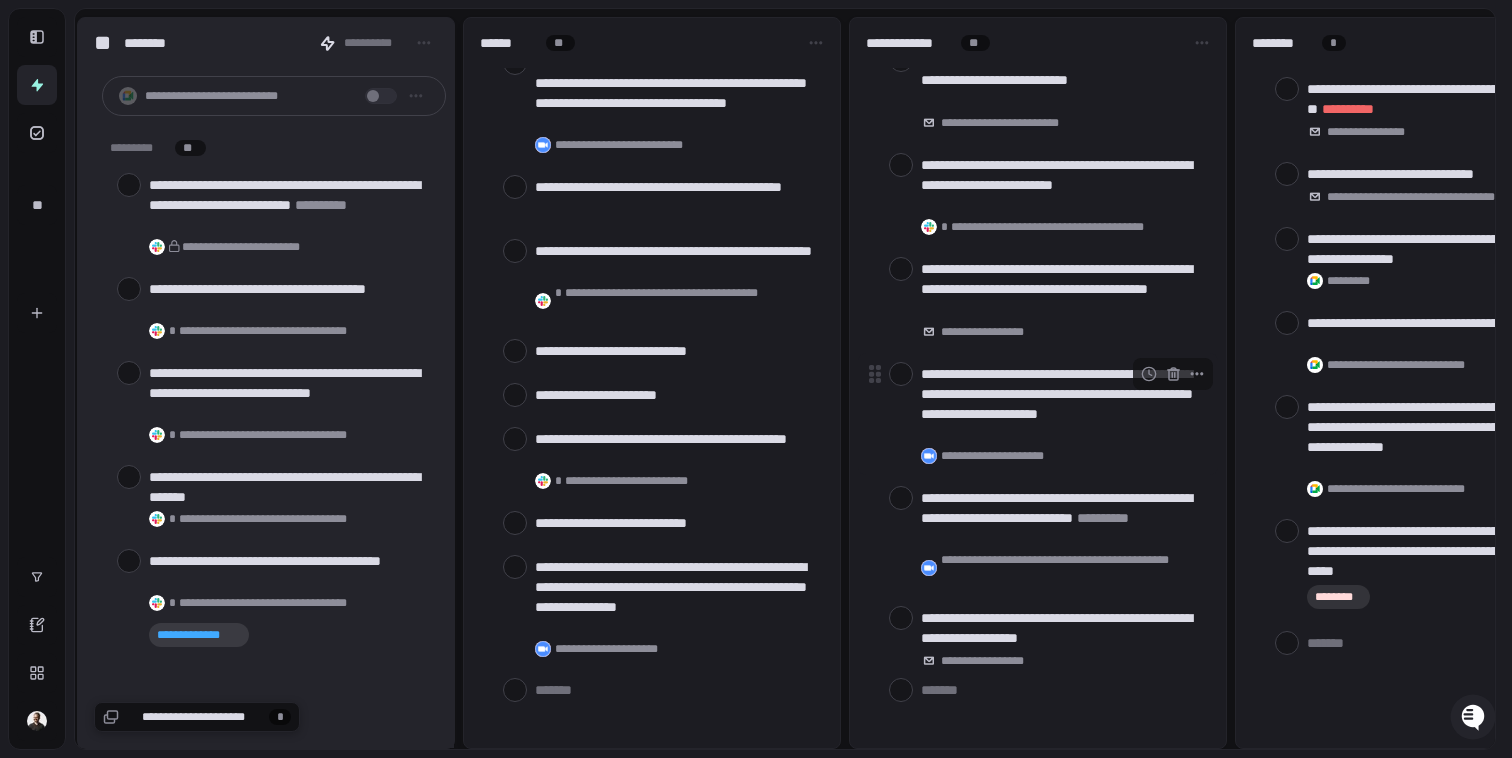 click at bounding box center [901, 374] 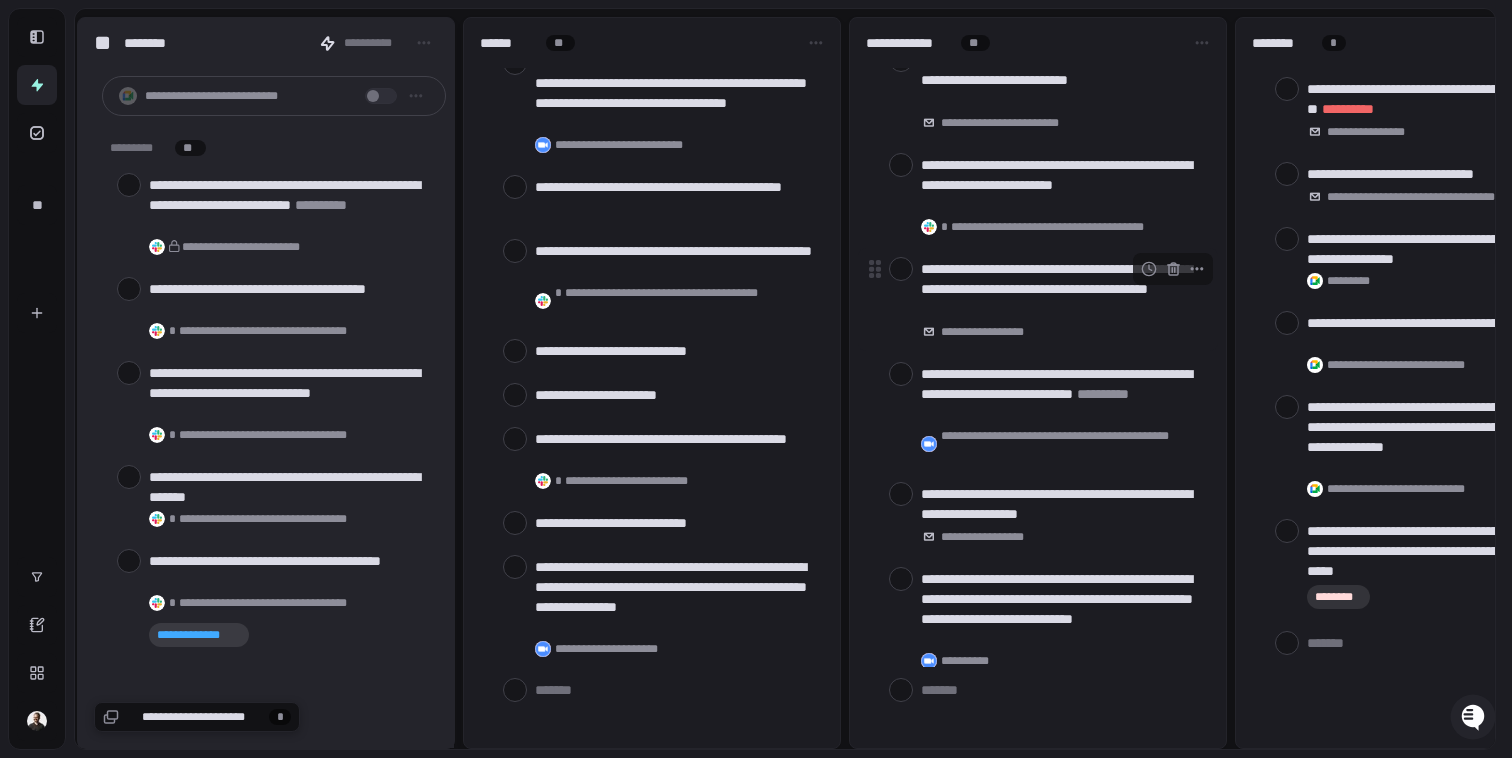 scroll, scrollTop: 0, scrollLeft: 0, axis: both 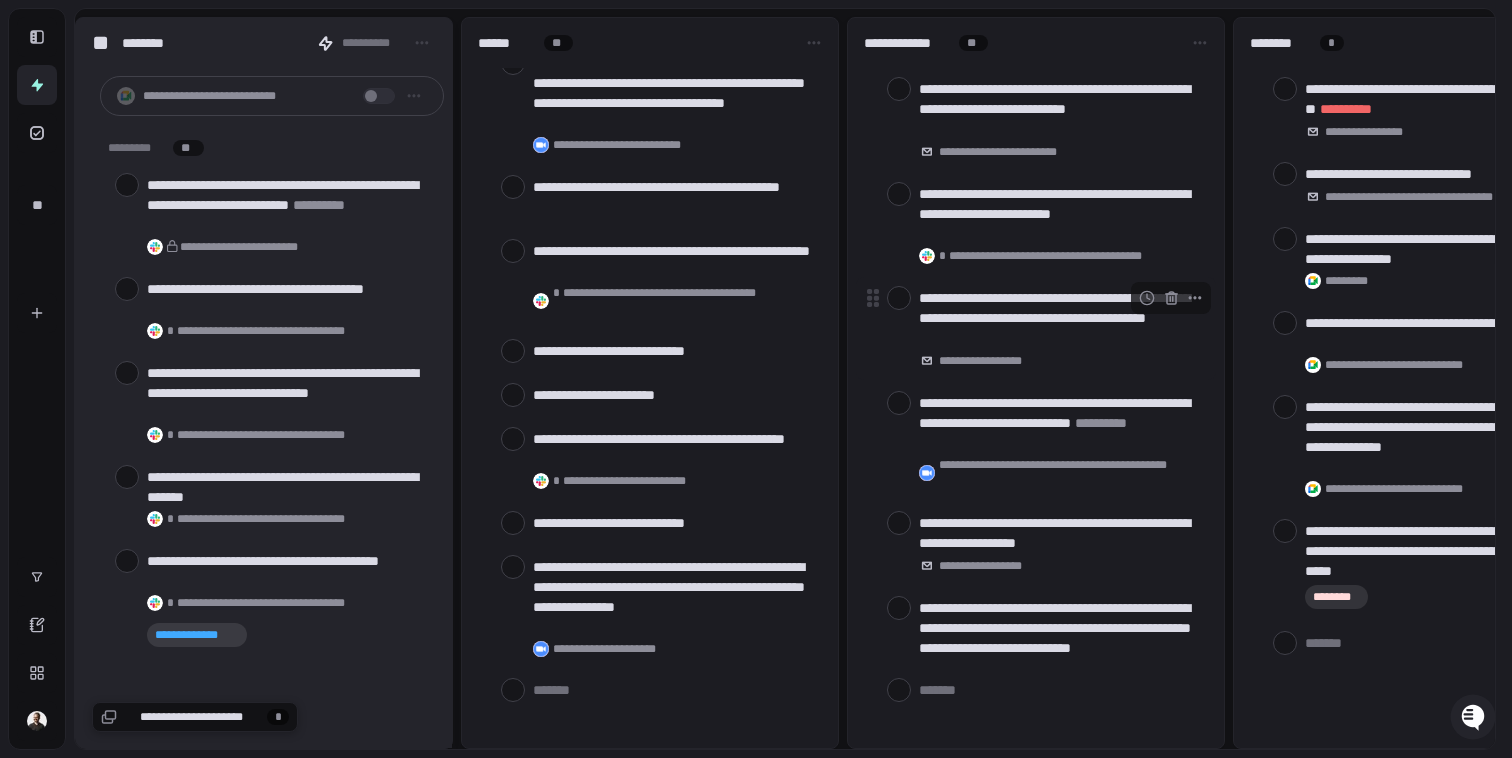 click on "**********" at bounding box center [1059, 318] 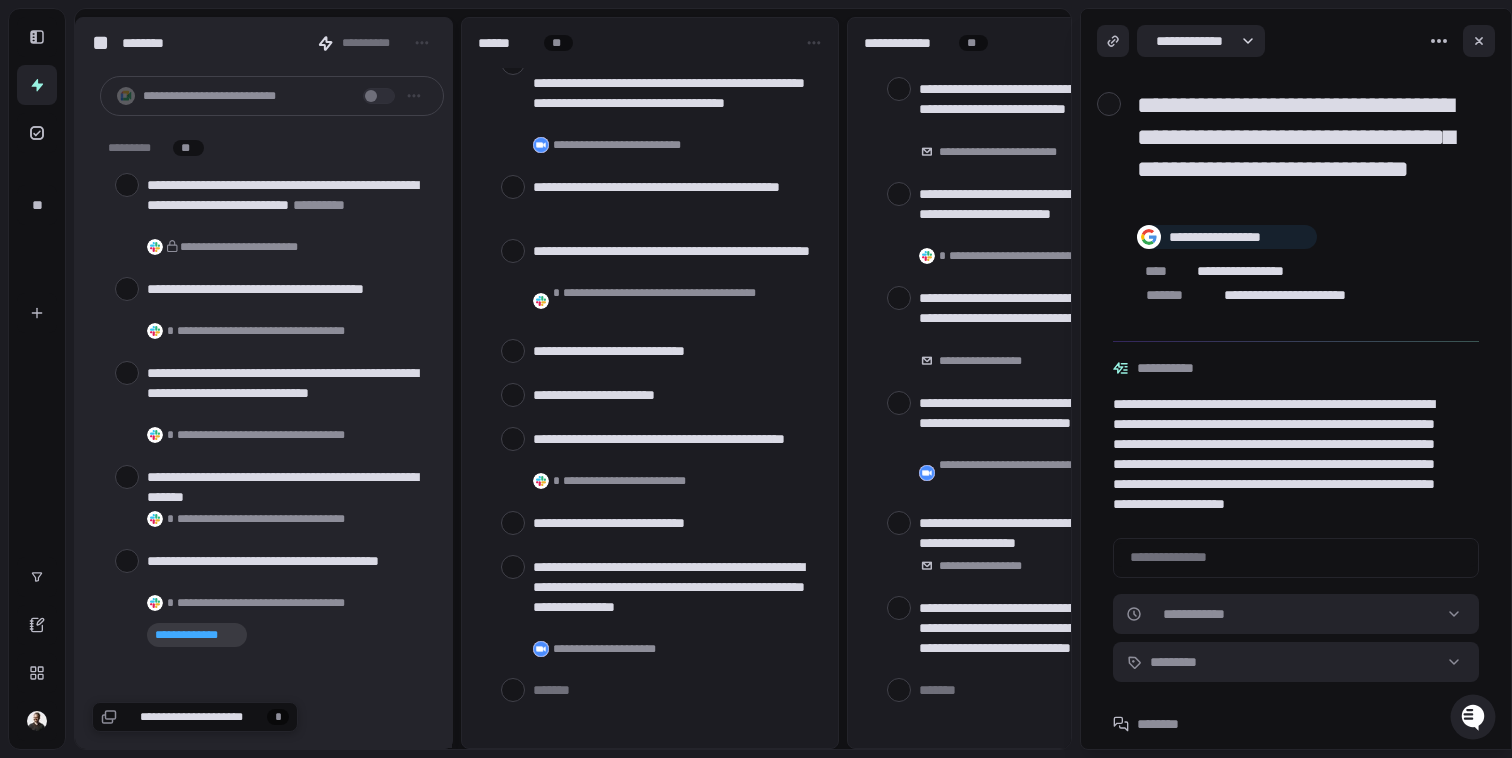 scroll, scrollTop: 31, scrollLeft: 0, axis: vertical 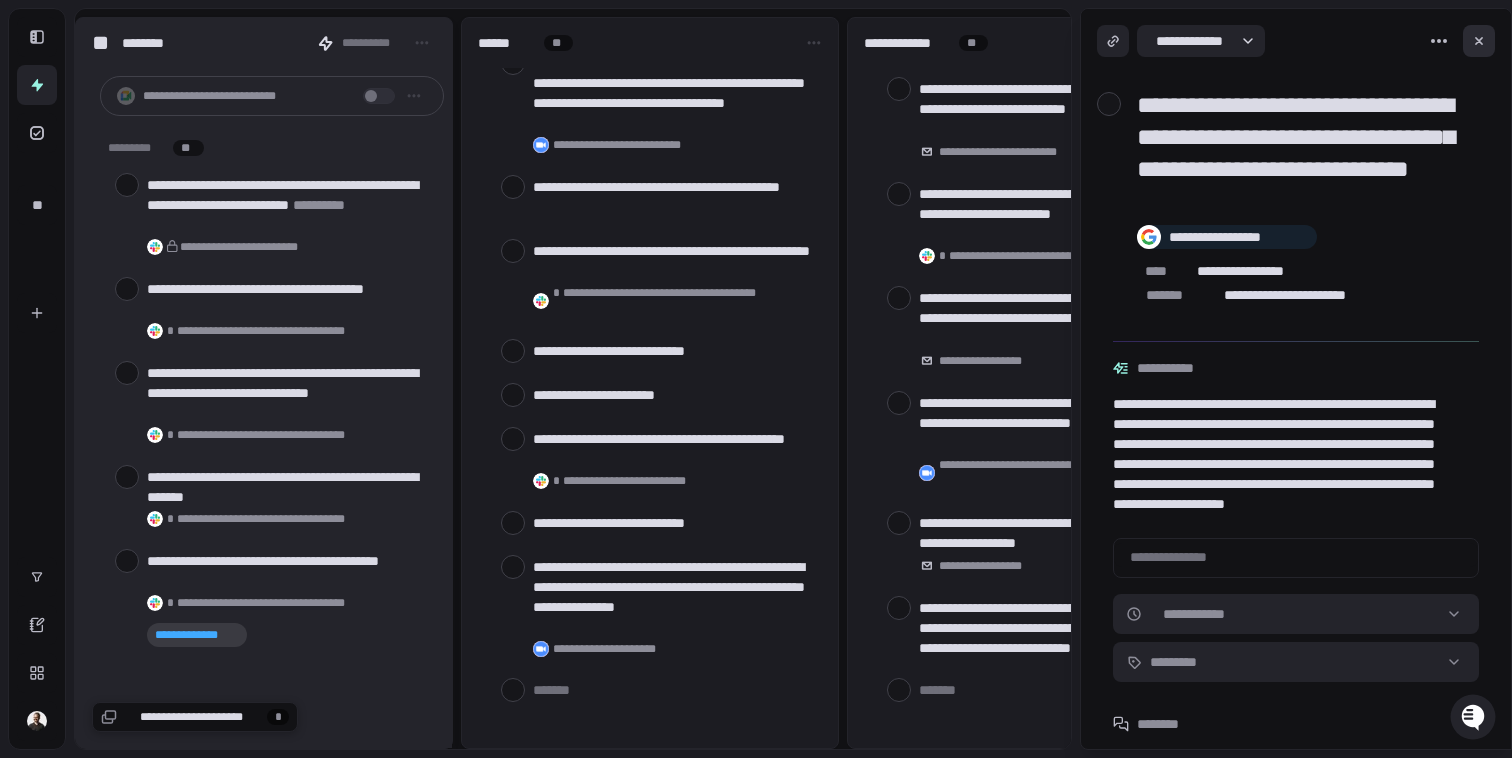 click at bounding box center [1479, 41] 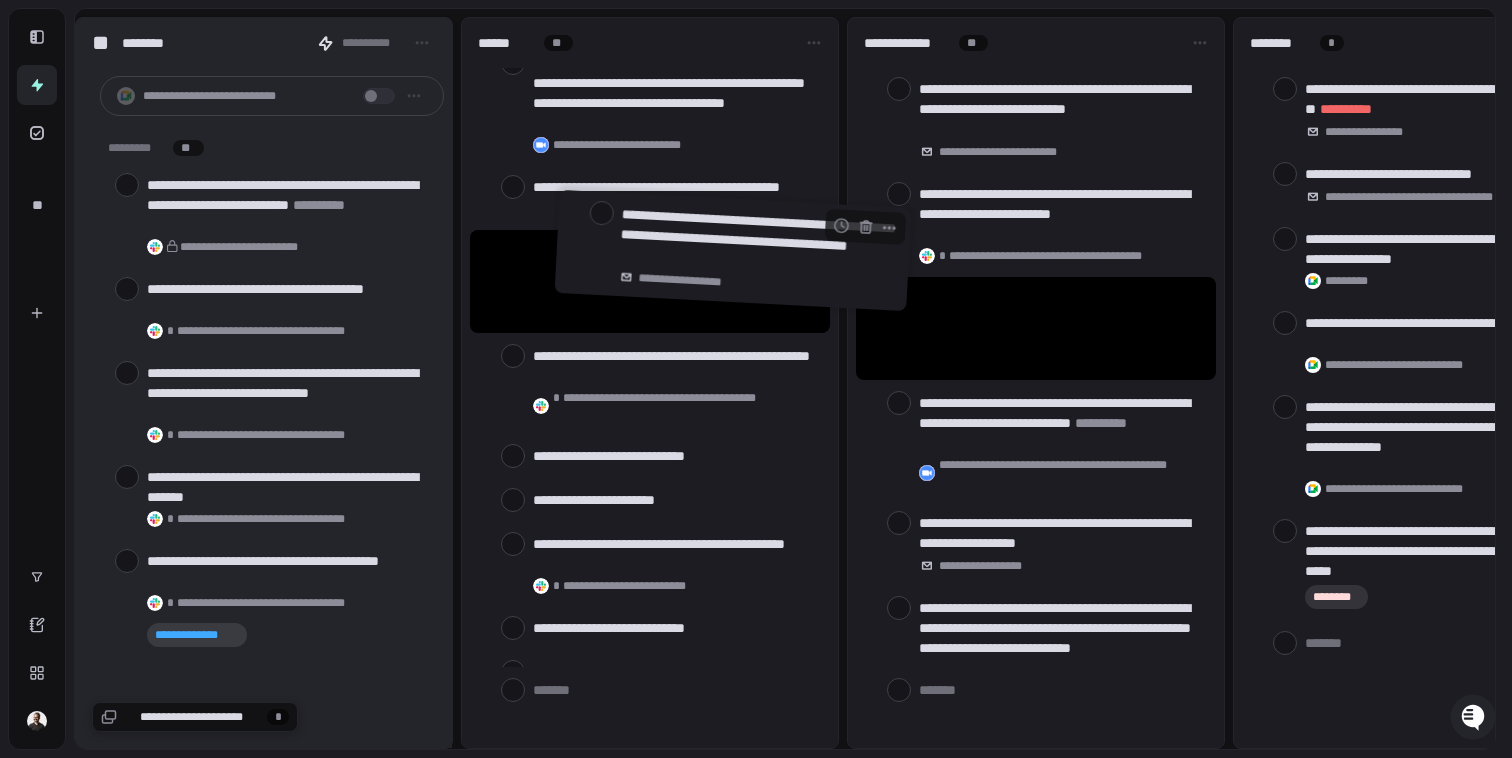 drag, startPoint x: 964, startPoint y: 314, endPoint x: 689, endPoint y: 243, distance: 284.0176 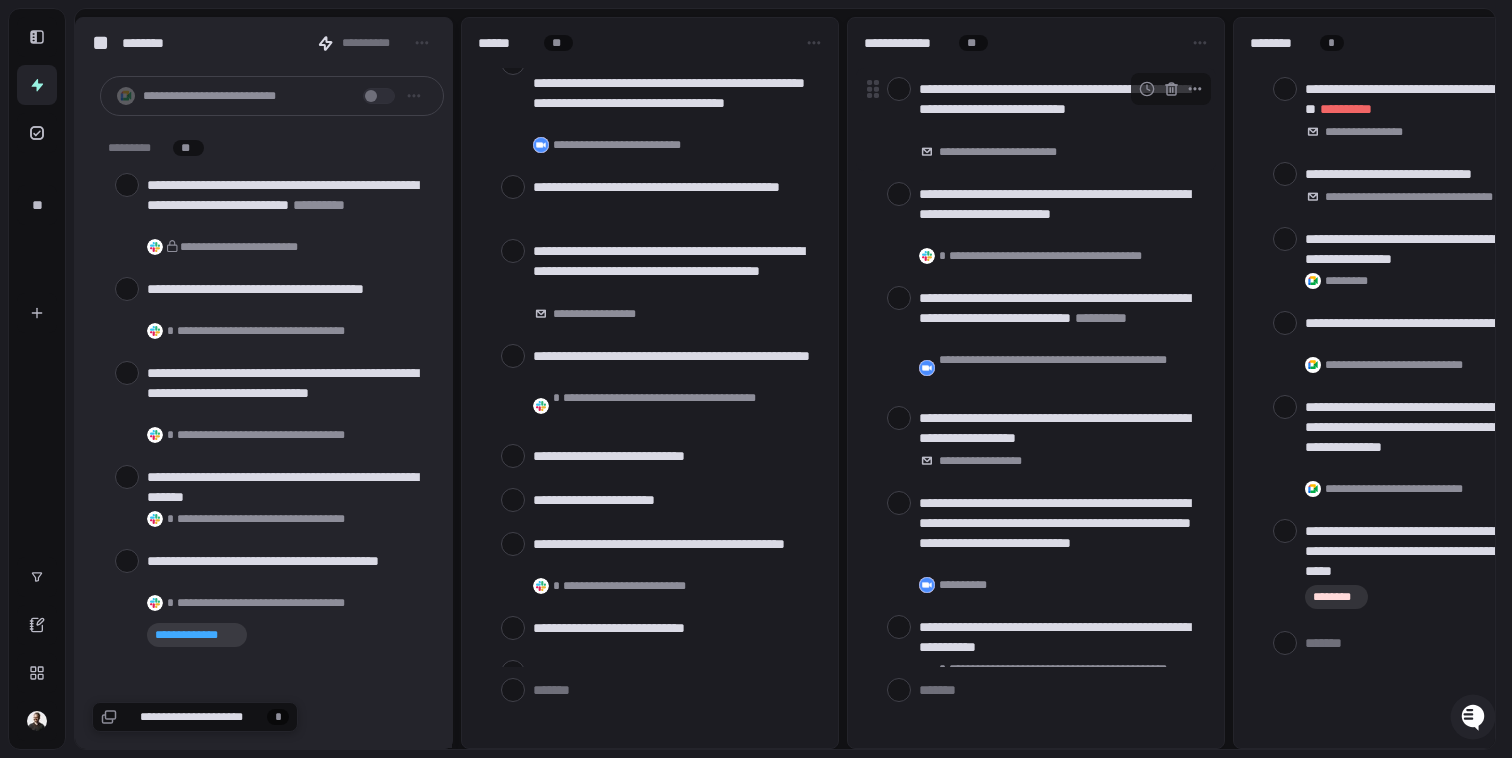 click on "**********" at bounding box center (1059, 109) 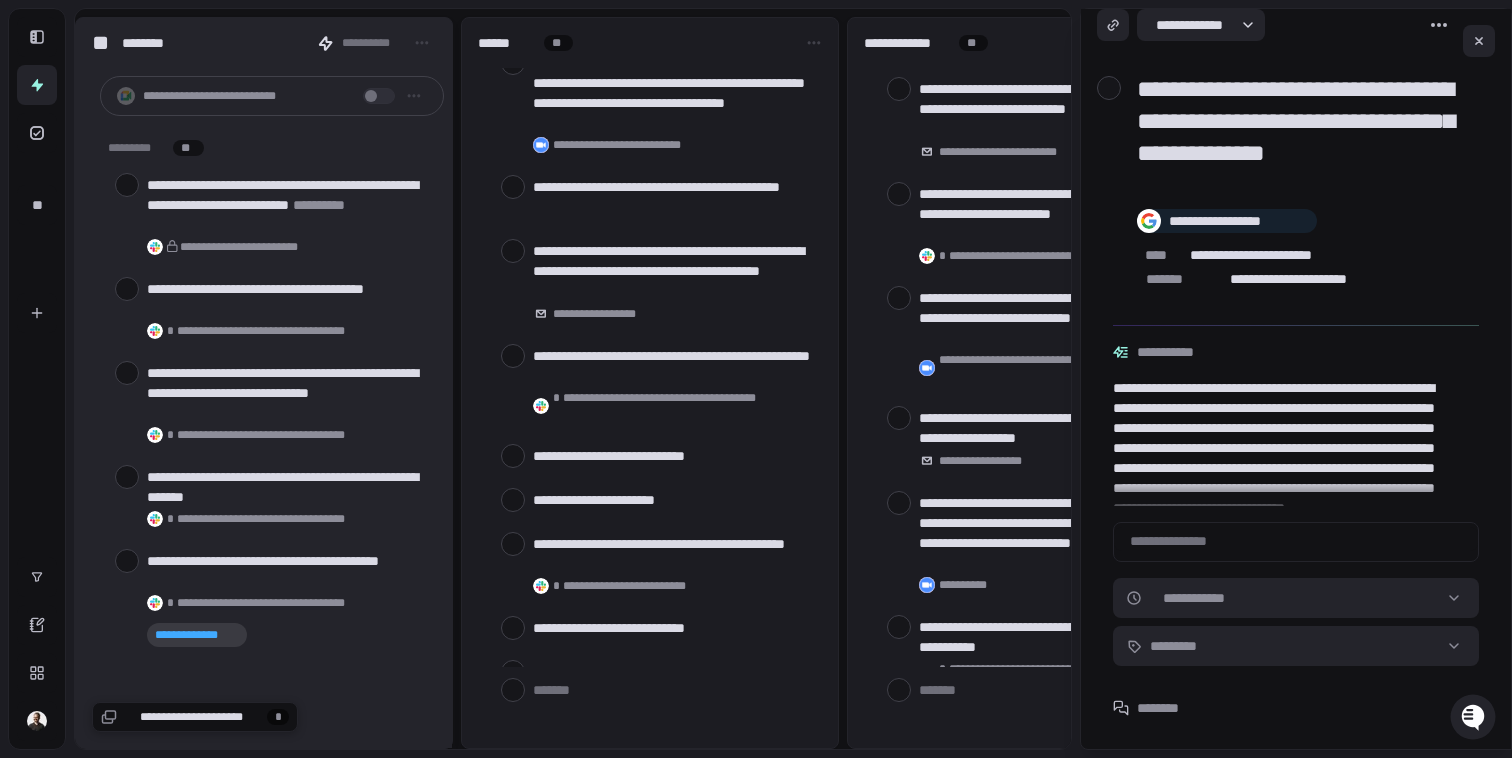 scroll, scrollTop: 0, scrollLeft: 0, axis: both 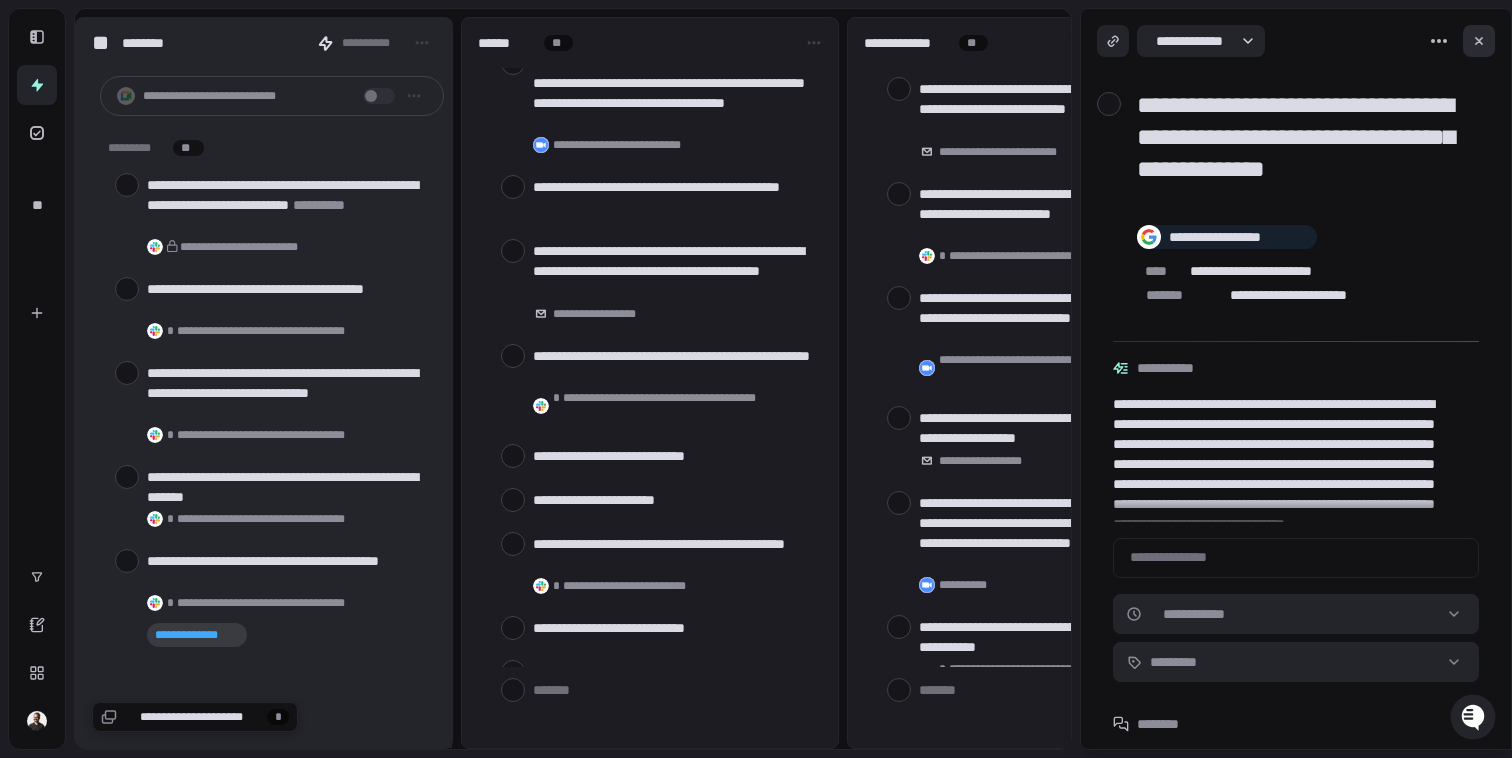 click at bounding box center [1479, 41] 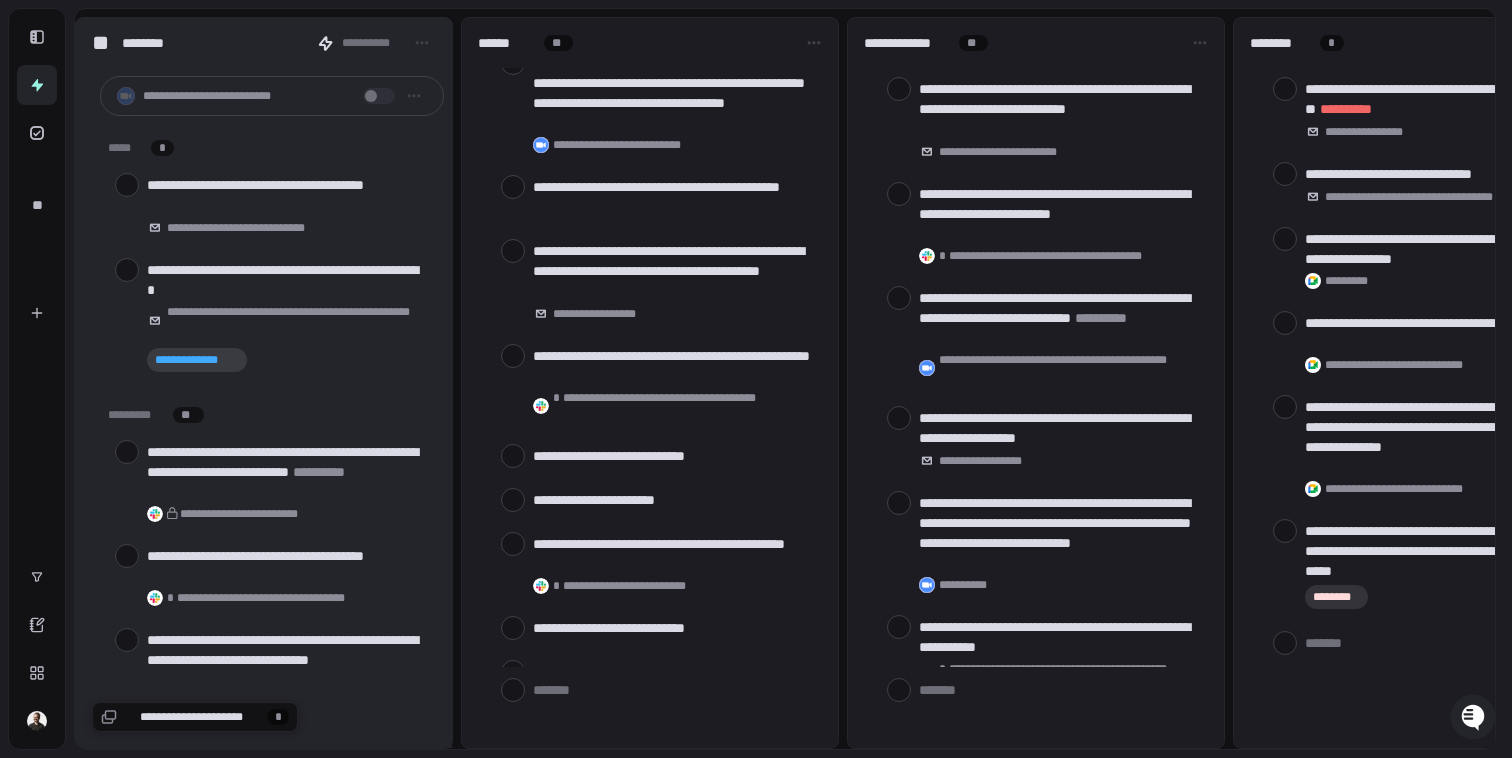type on "*" 